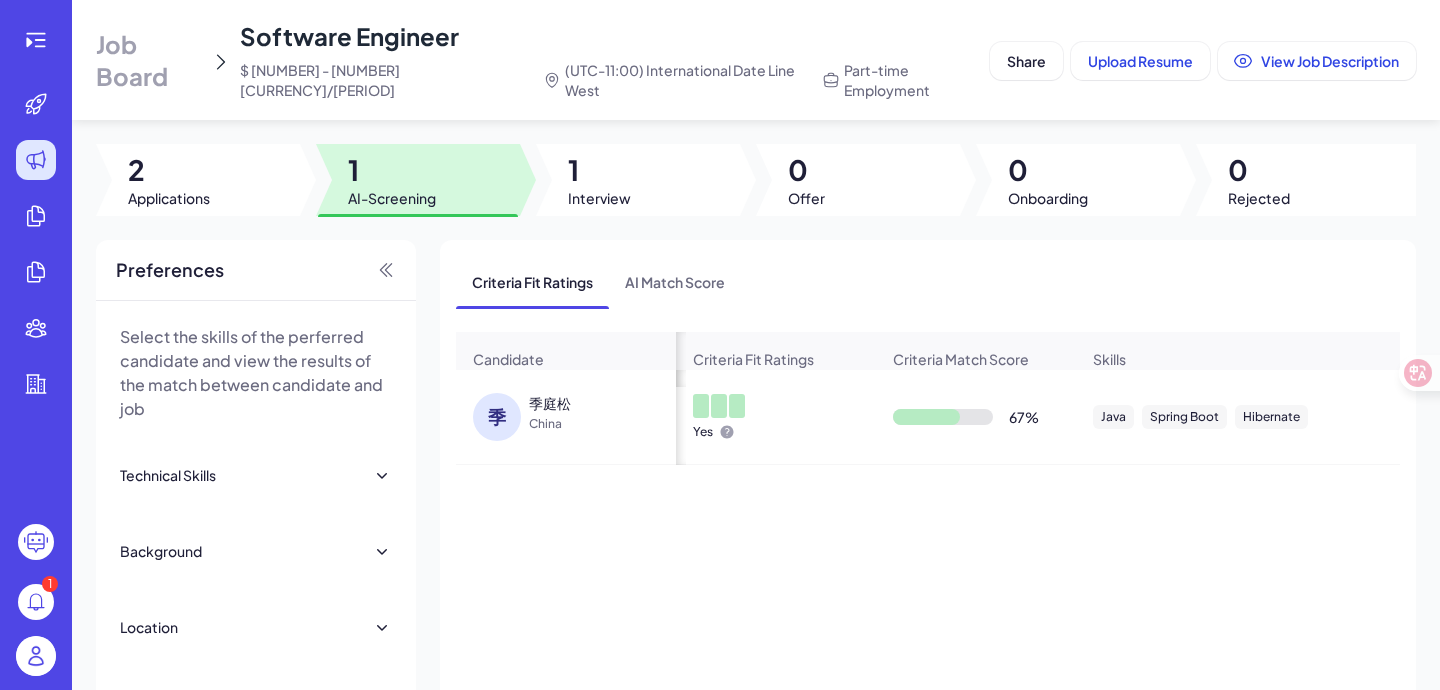 scroll, scrollTop: 0, scrollLeft: 0, axis: both 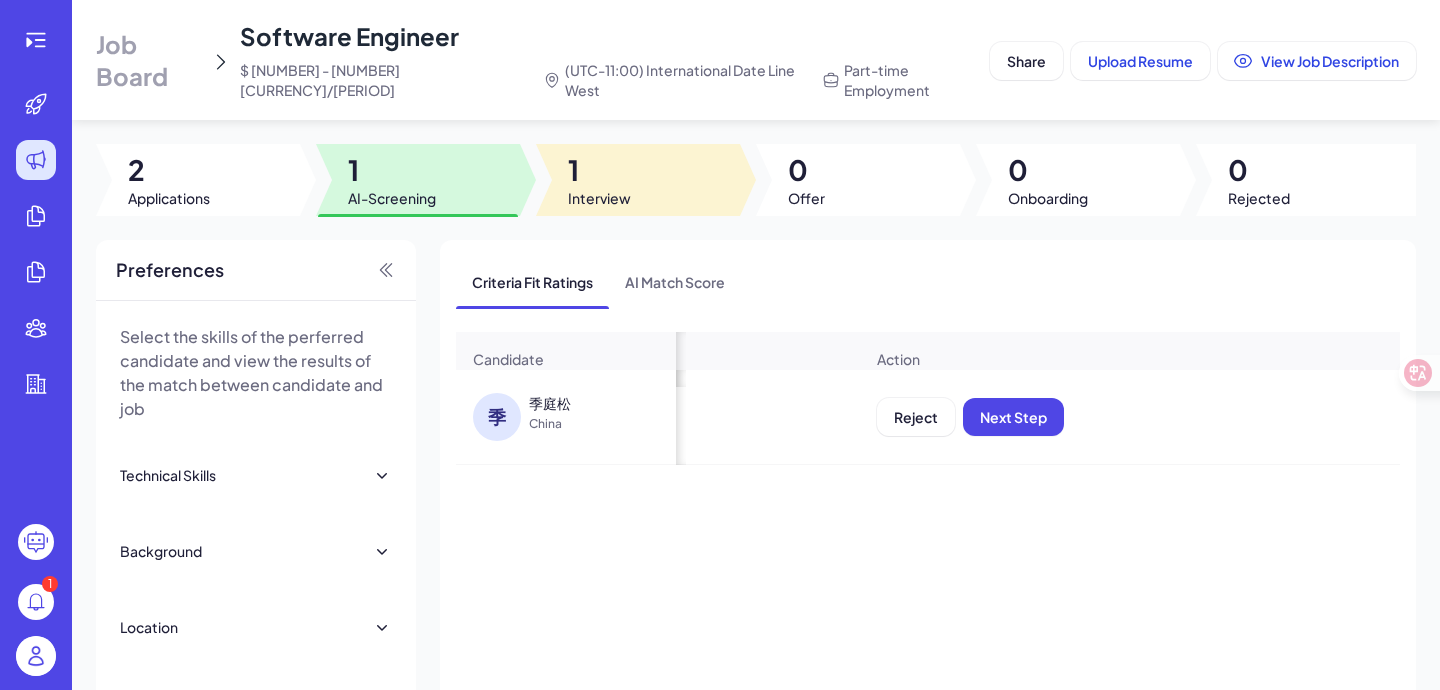 click at bounding box center [638, 180] 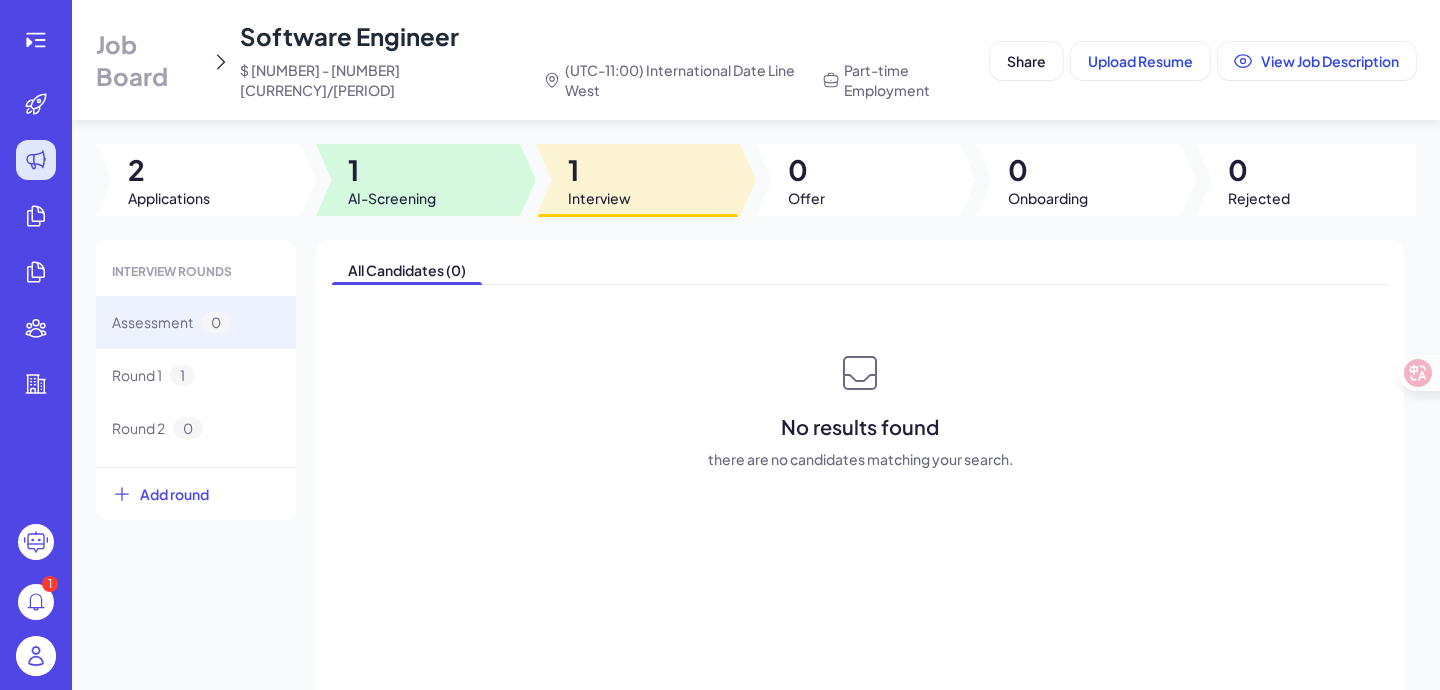 click at bounding box center [418, 180] 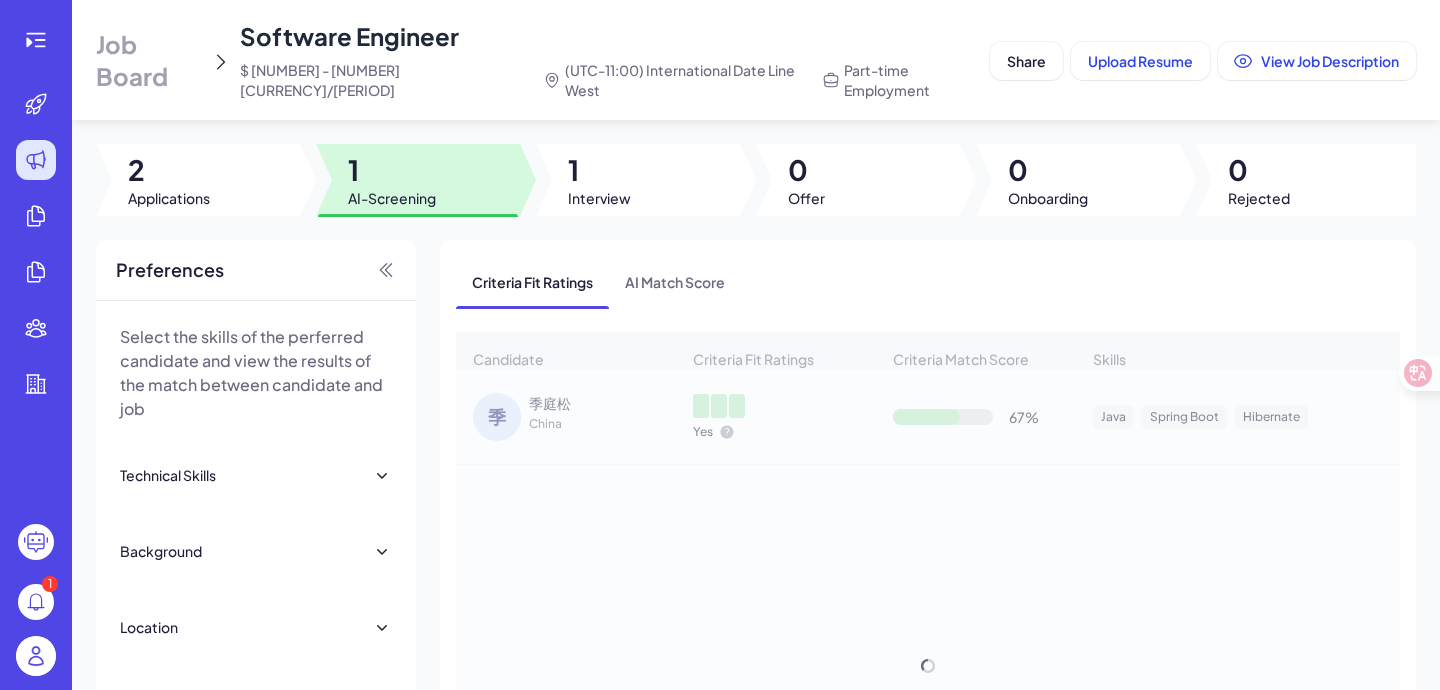 click on "季 季庭松 China" at bounding box center (566, 417) 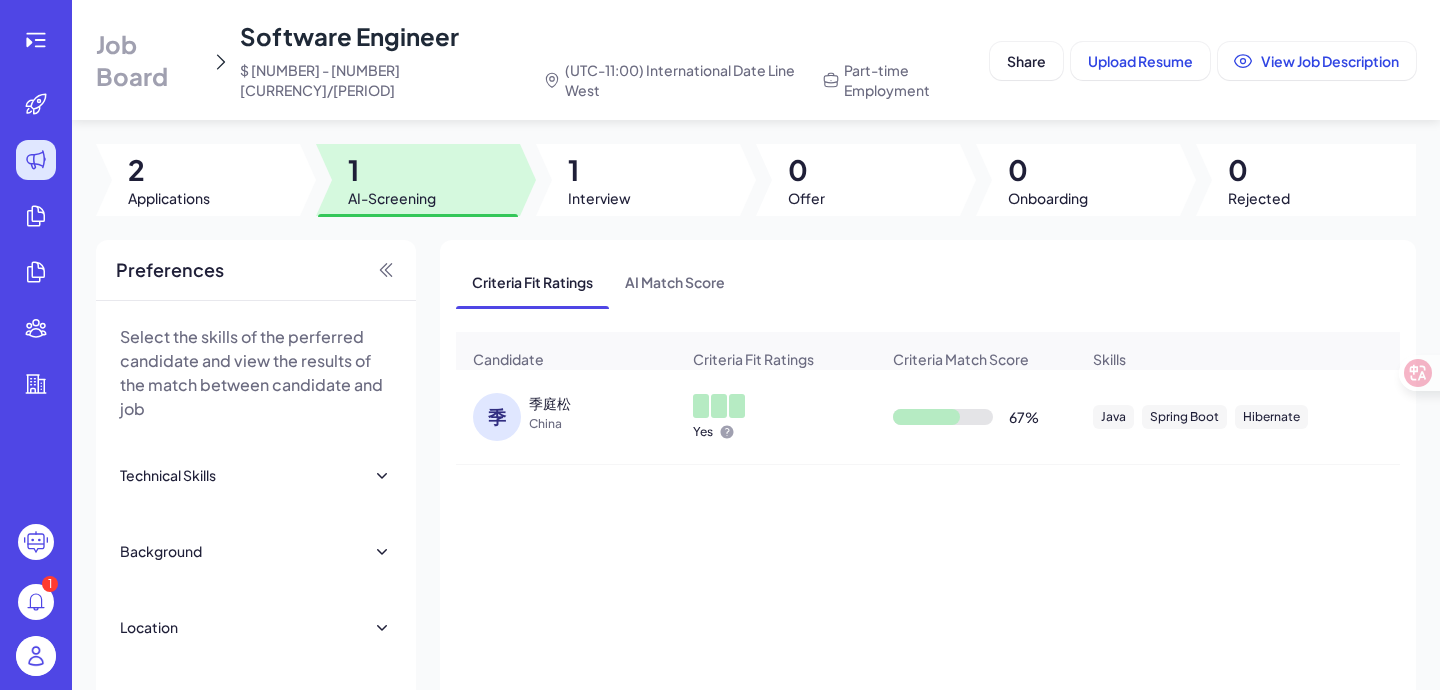 click on "季庭松" at bounding box center (604, 403) 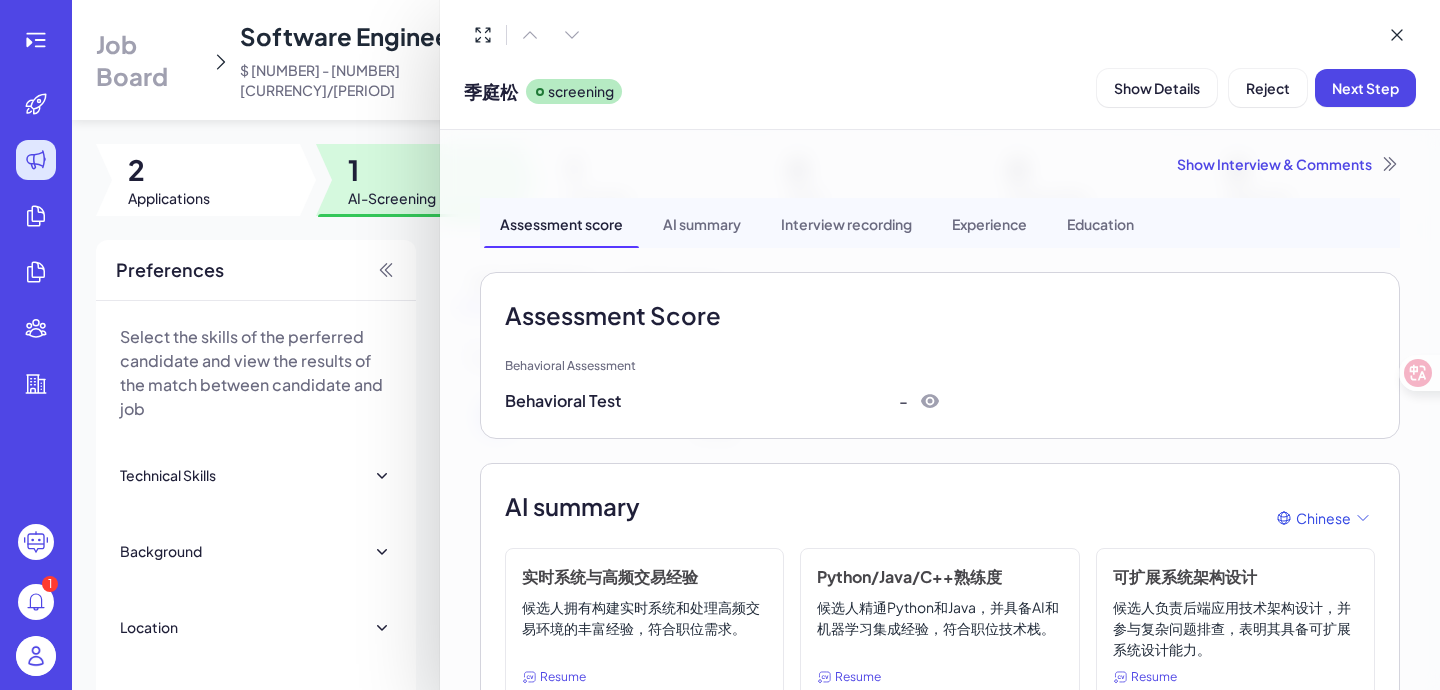 click on "Interview recording" at bounding box center [846, 223] 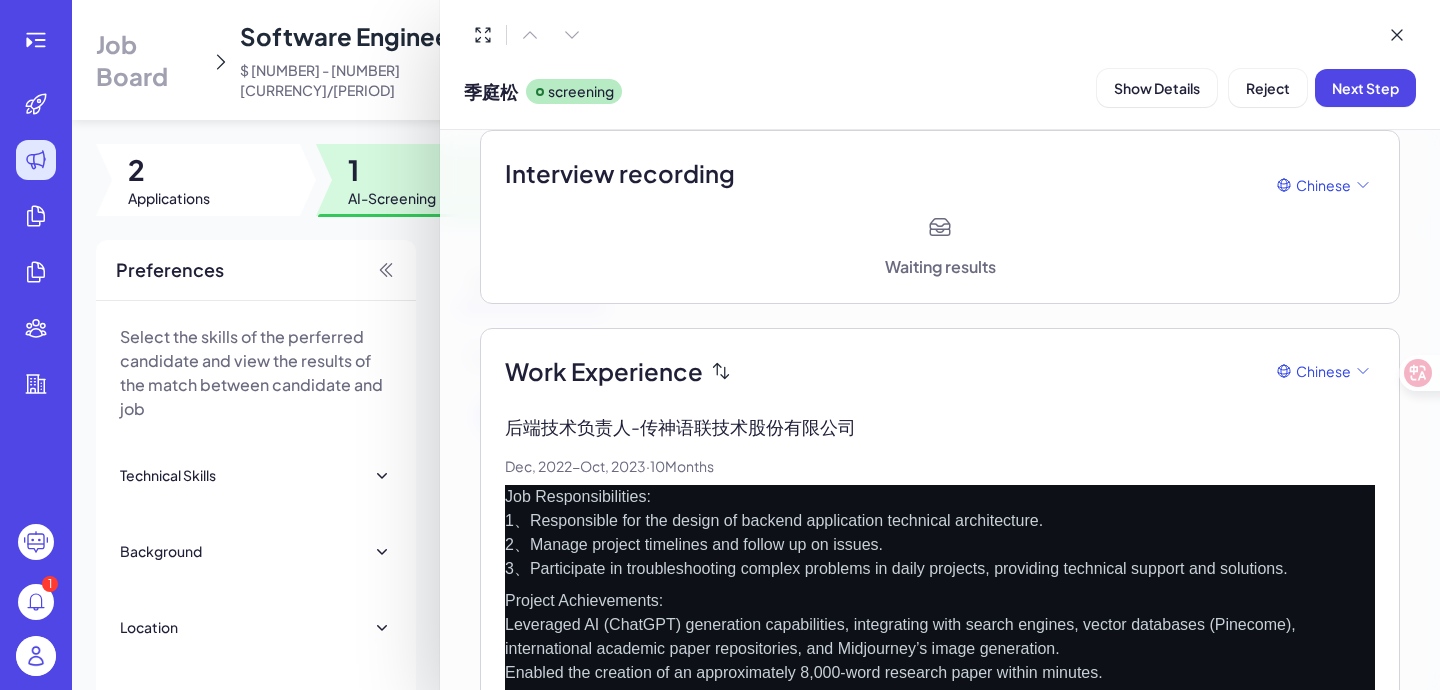 scroll, scrollTop: 0, scrollLeft: 0, axis: both 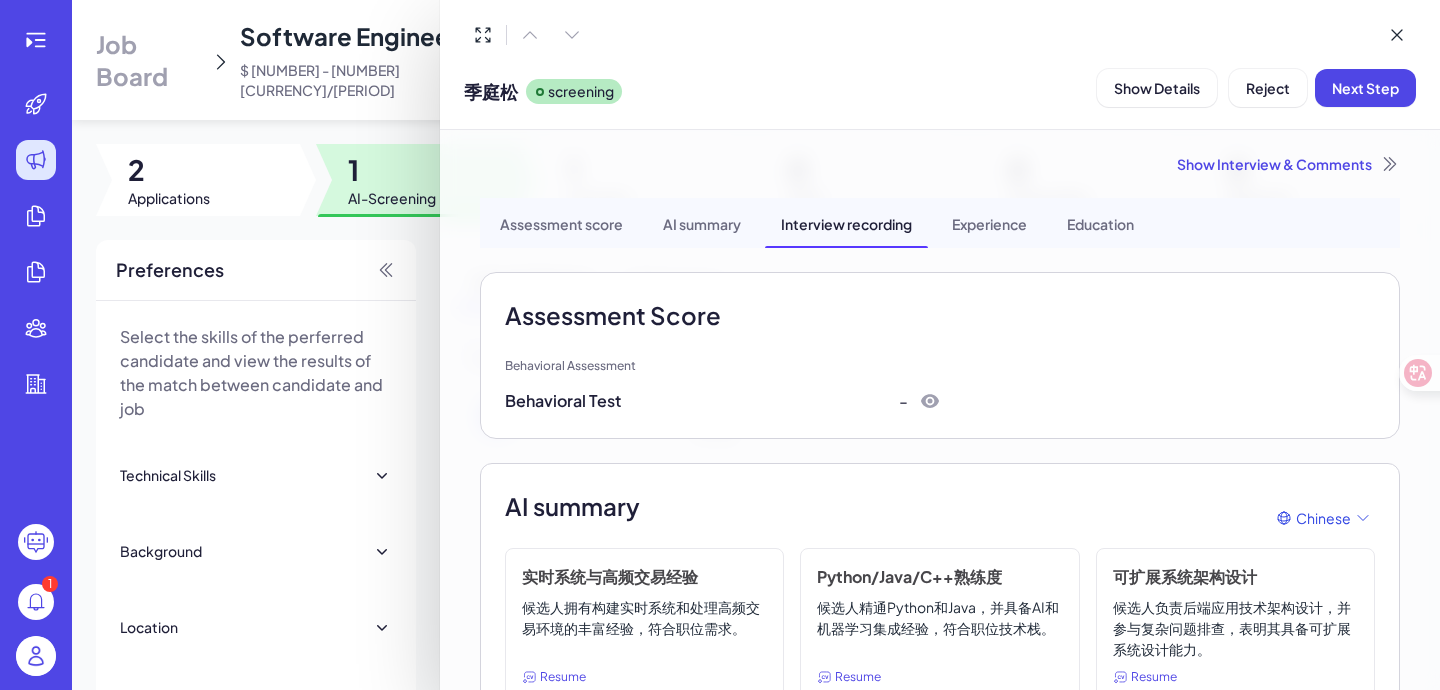 click on "Assessment score" at bounding box center (561, 223) 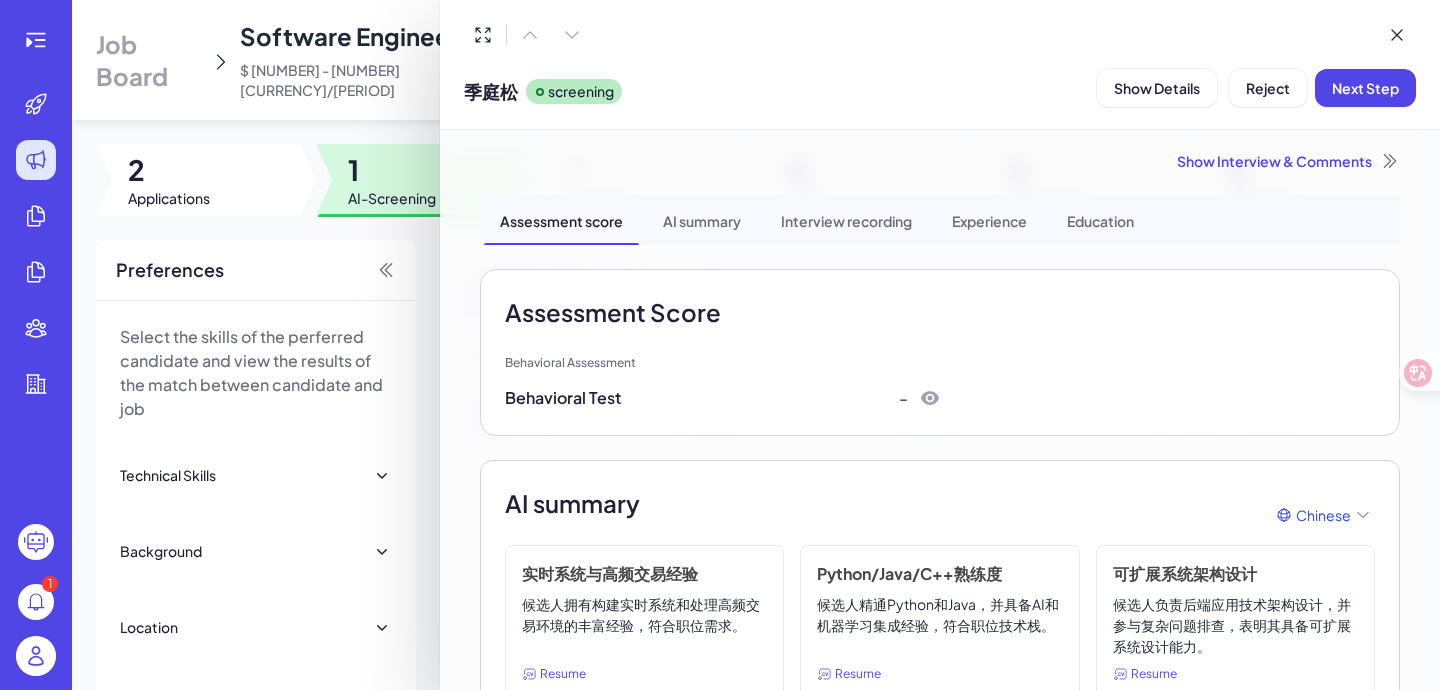 scroll, scrollTop: 0, scrollLeft: 0, axis: both 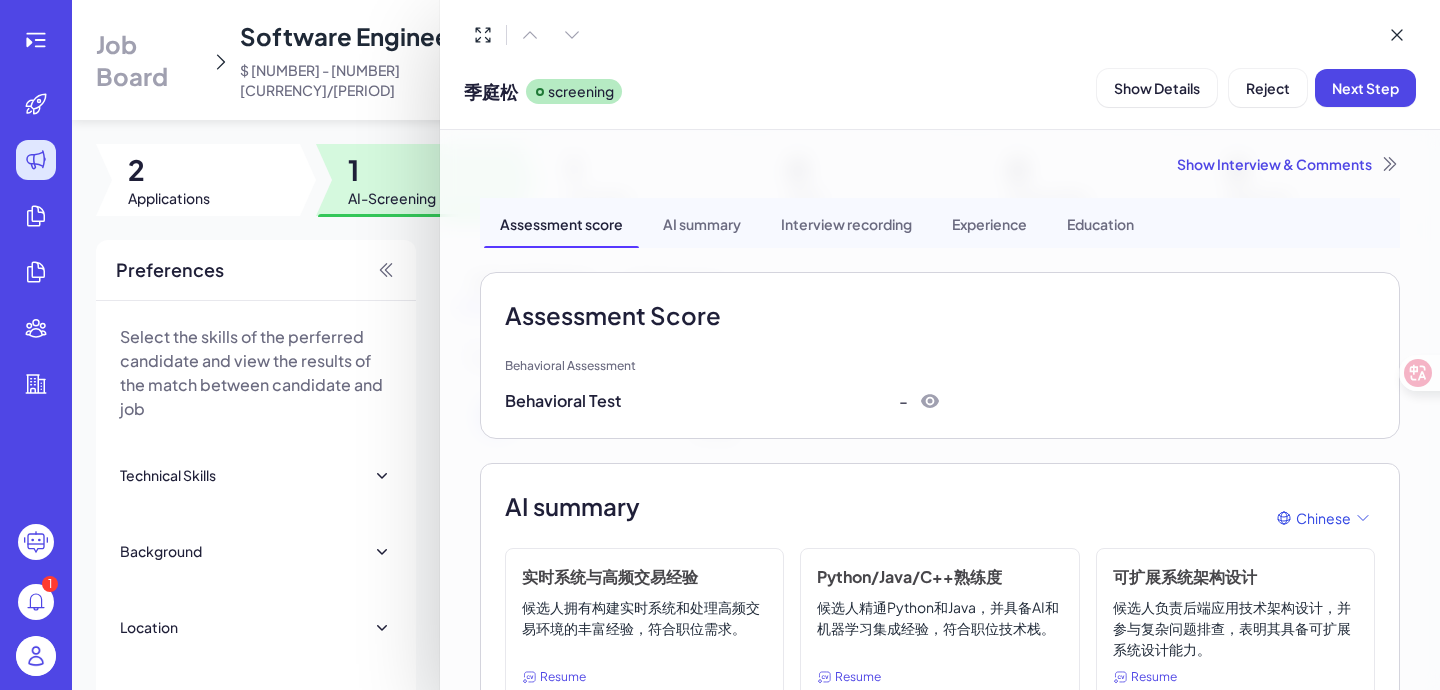 click on "Experience" at bounding box center (989, 223) 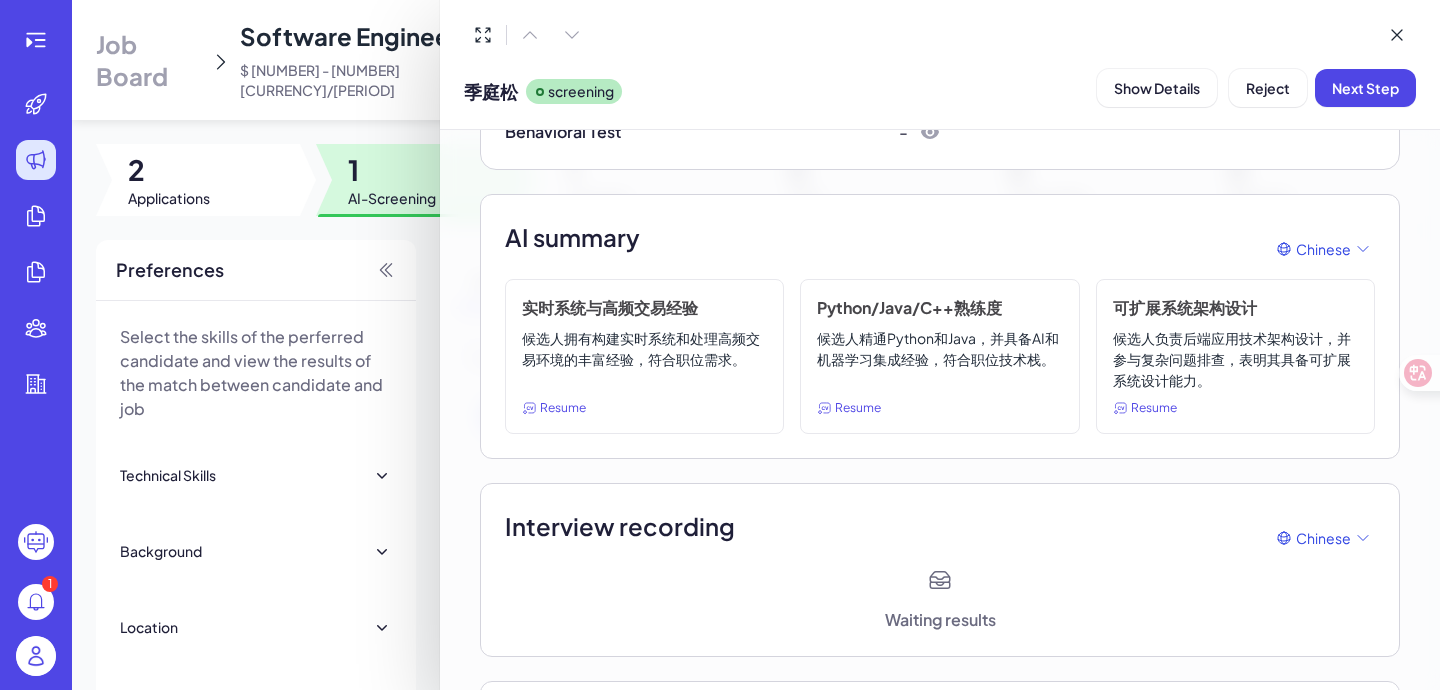 scroll, scrollTop: 0, scrollLeft: 0, axis: both 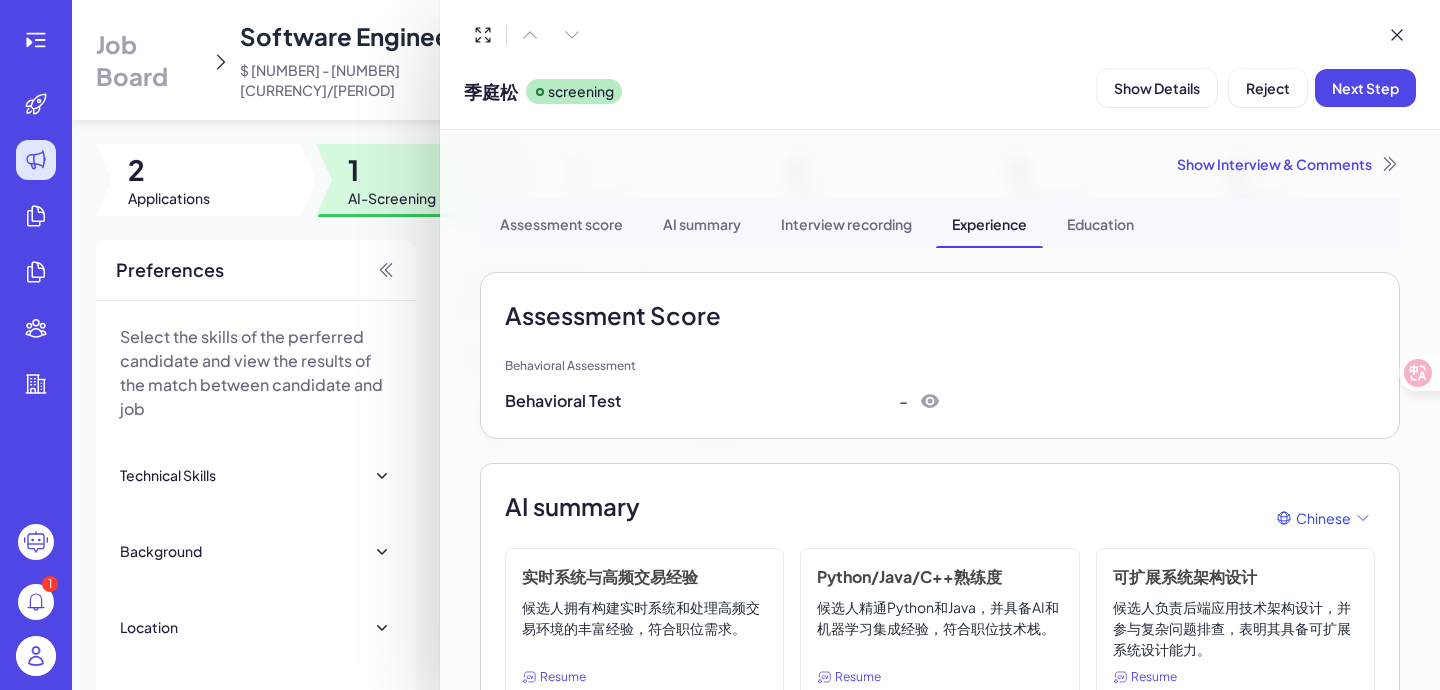 click on "Education" at bounding box center (1100, 223) 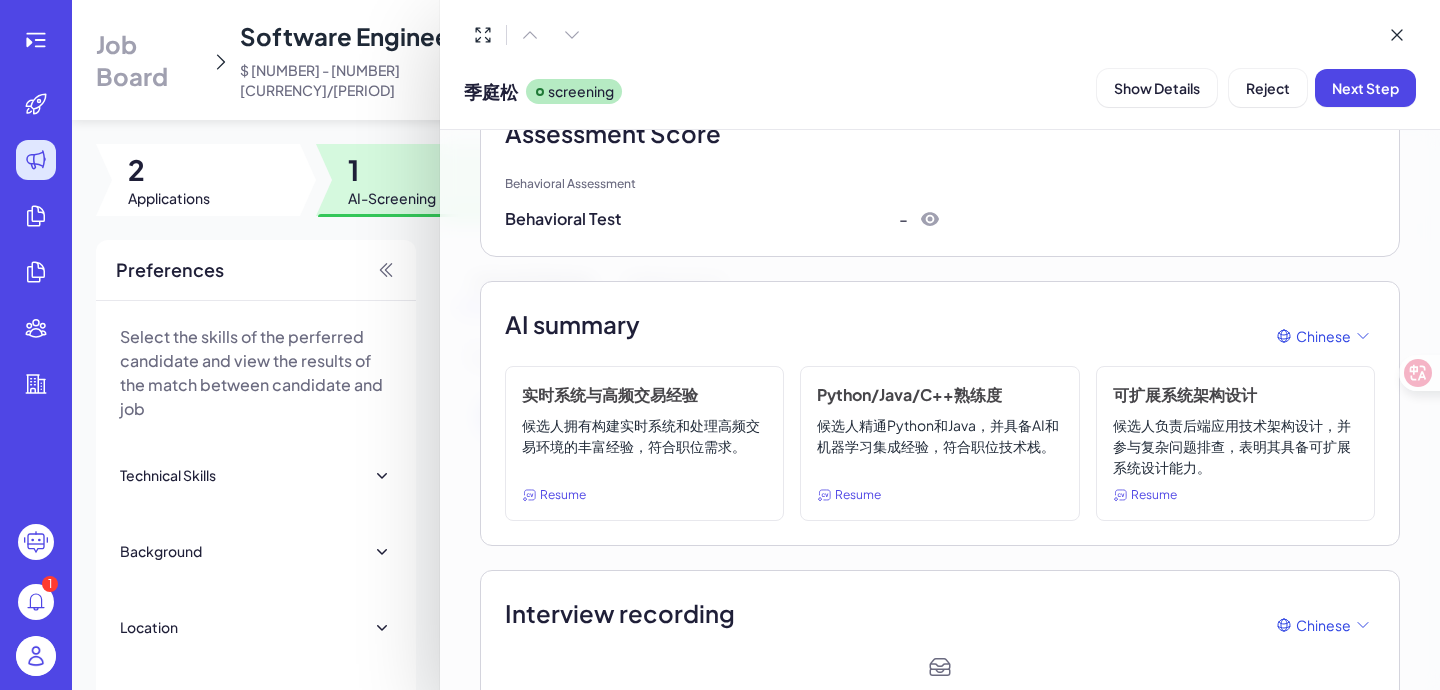 scroll, scrollTop: 0, scrollLeft: 0, axis: both 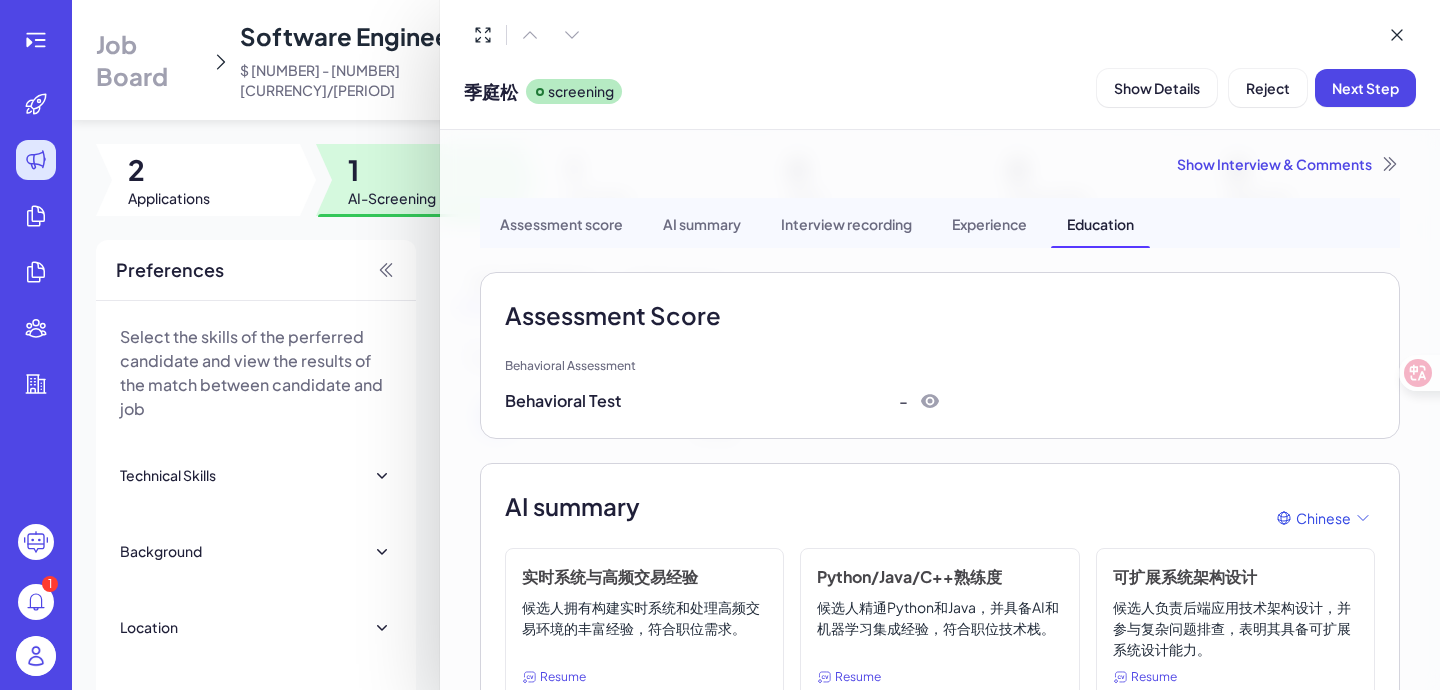 click on "Interview recording" at bounding box center [846, 223] 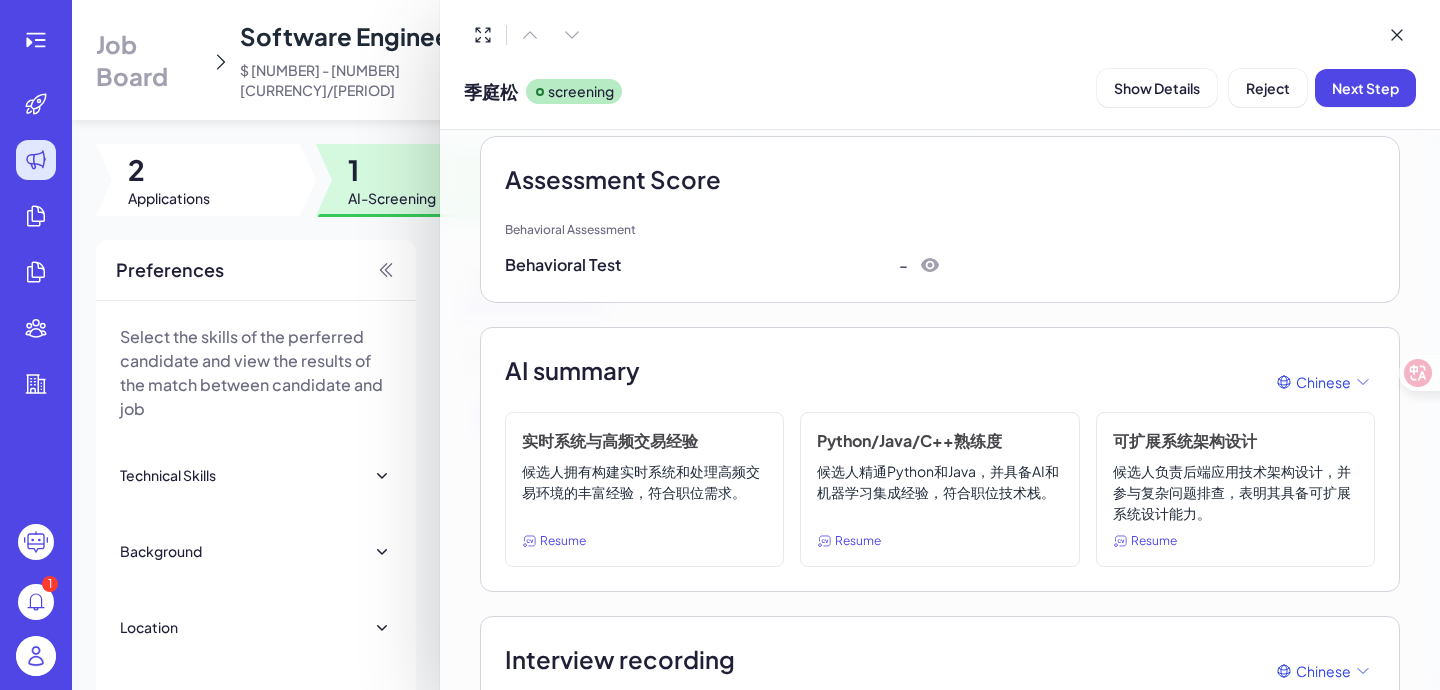 scroll, scrollTop: 0, scrollLeft: 0, axis: both 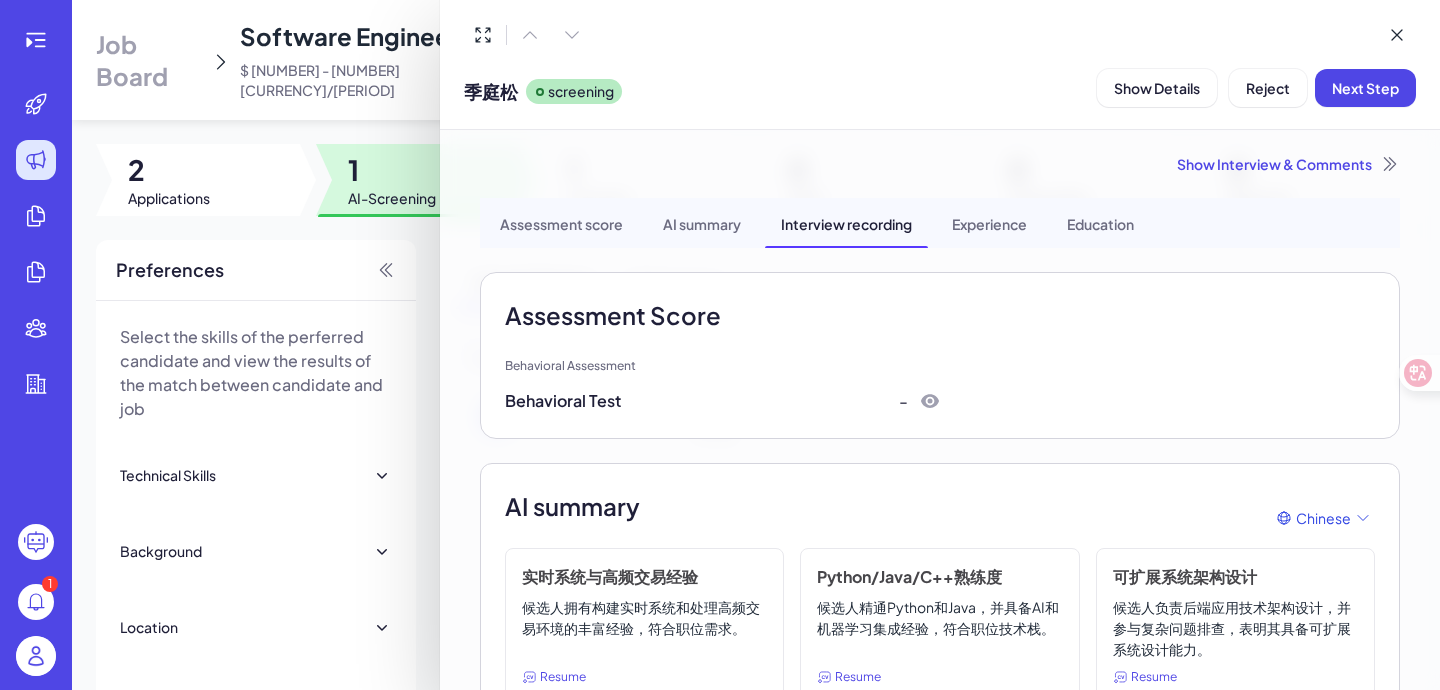 click on "Education" at bounding box center (1100, 223) 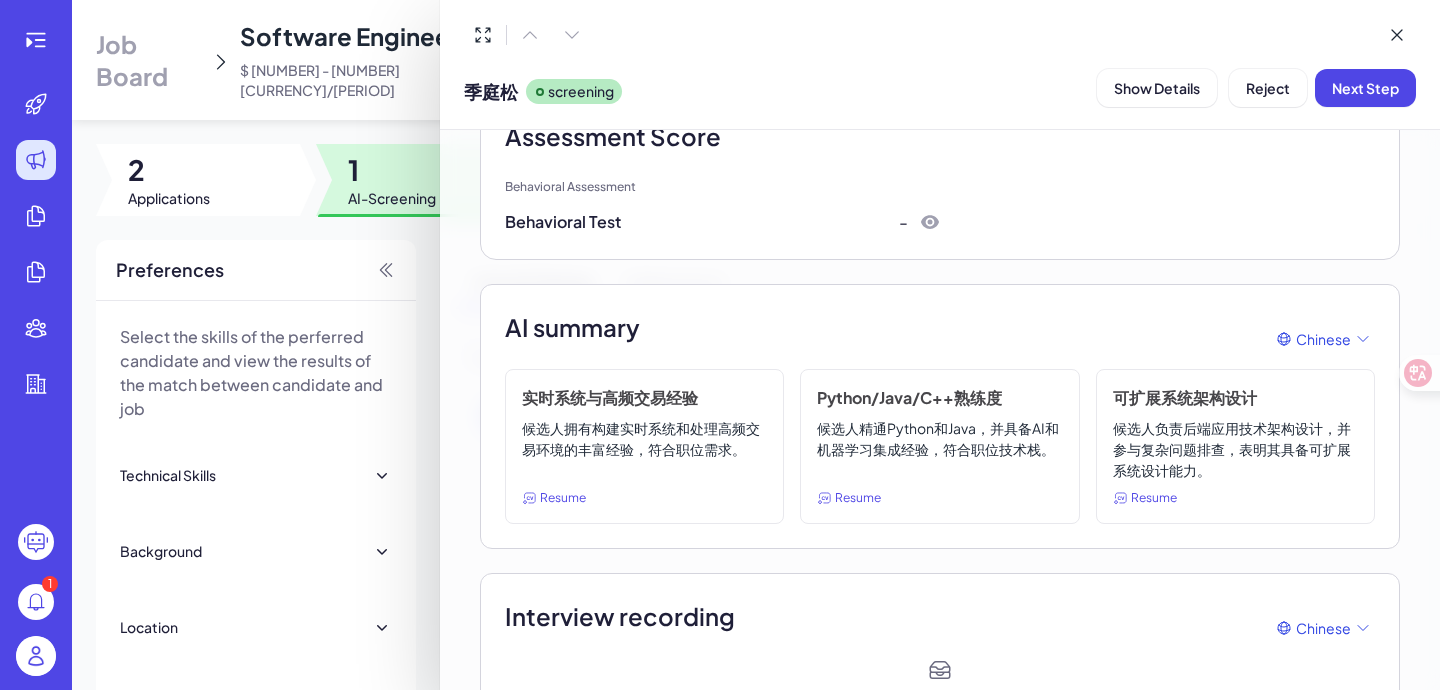 scroll, scrollTop: 0, scrollLeft: 0, axis: both 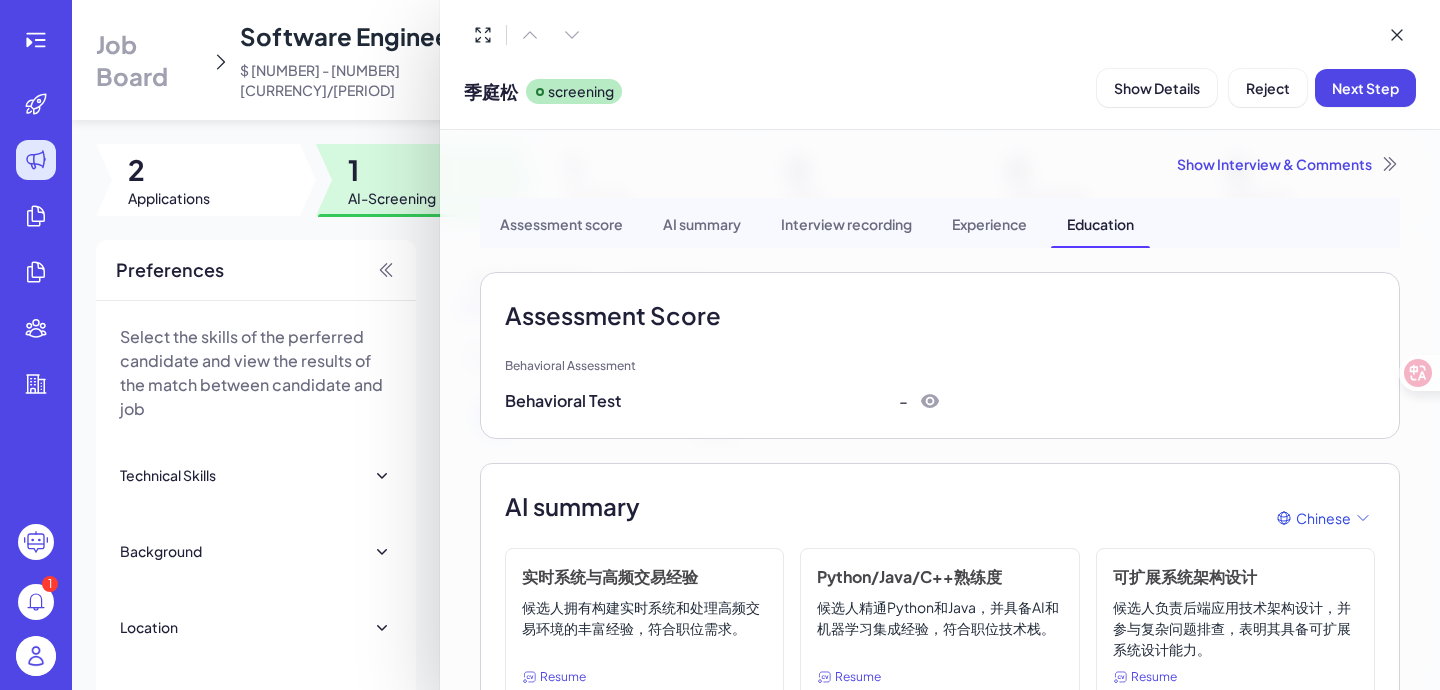click on "Behavioral Assessment" at bounding box center (722, 366) 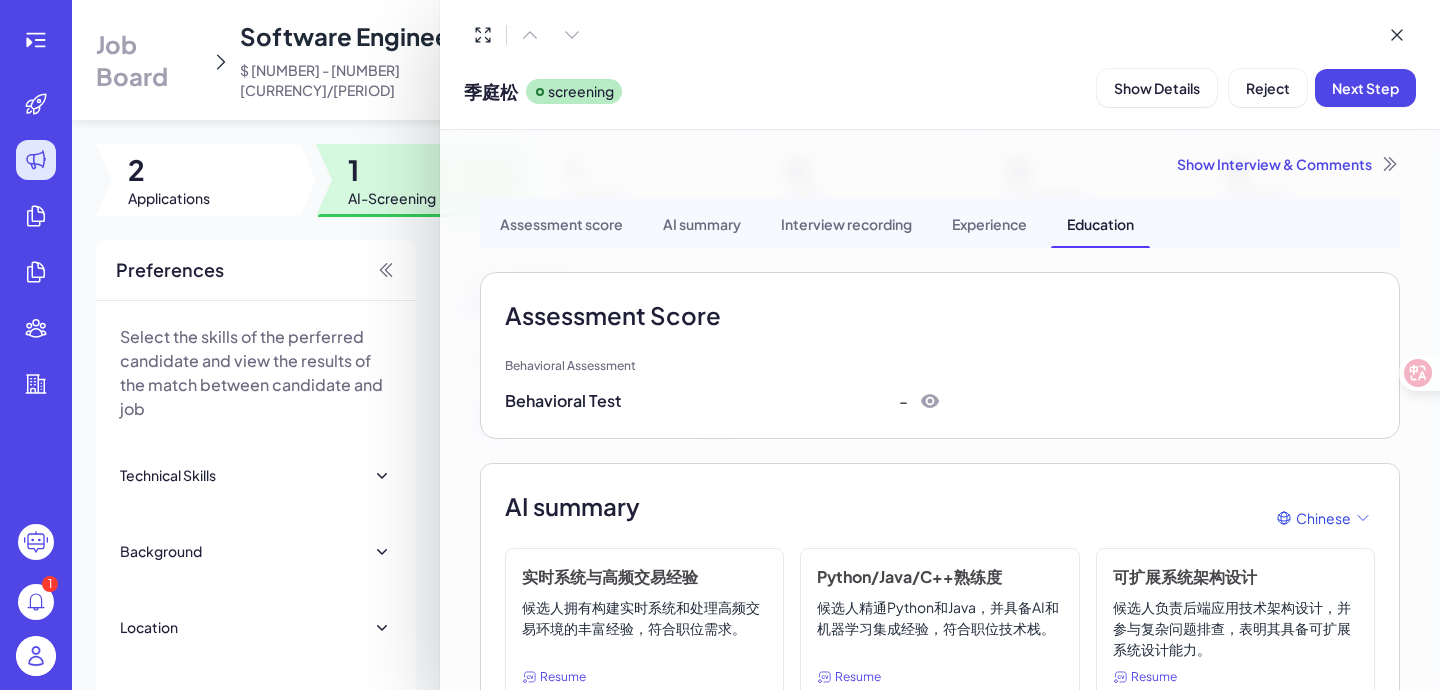 click 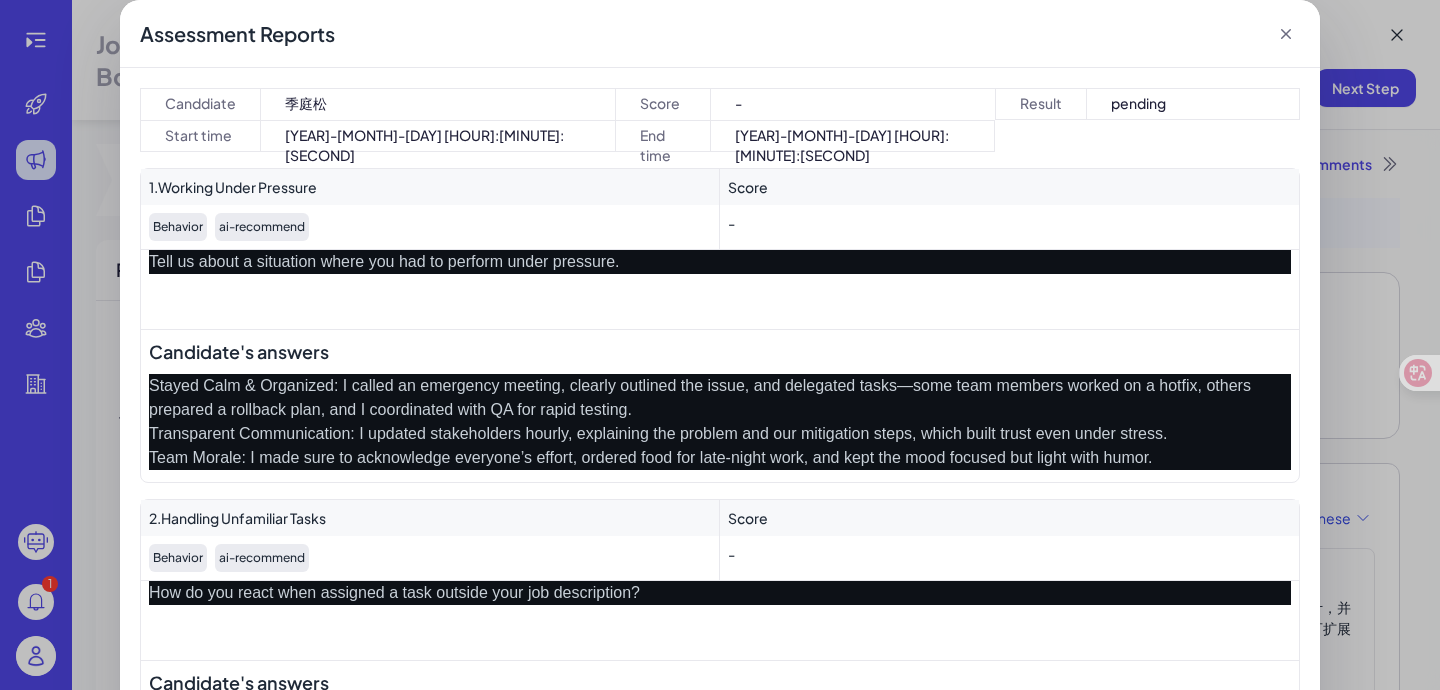 click 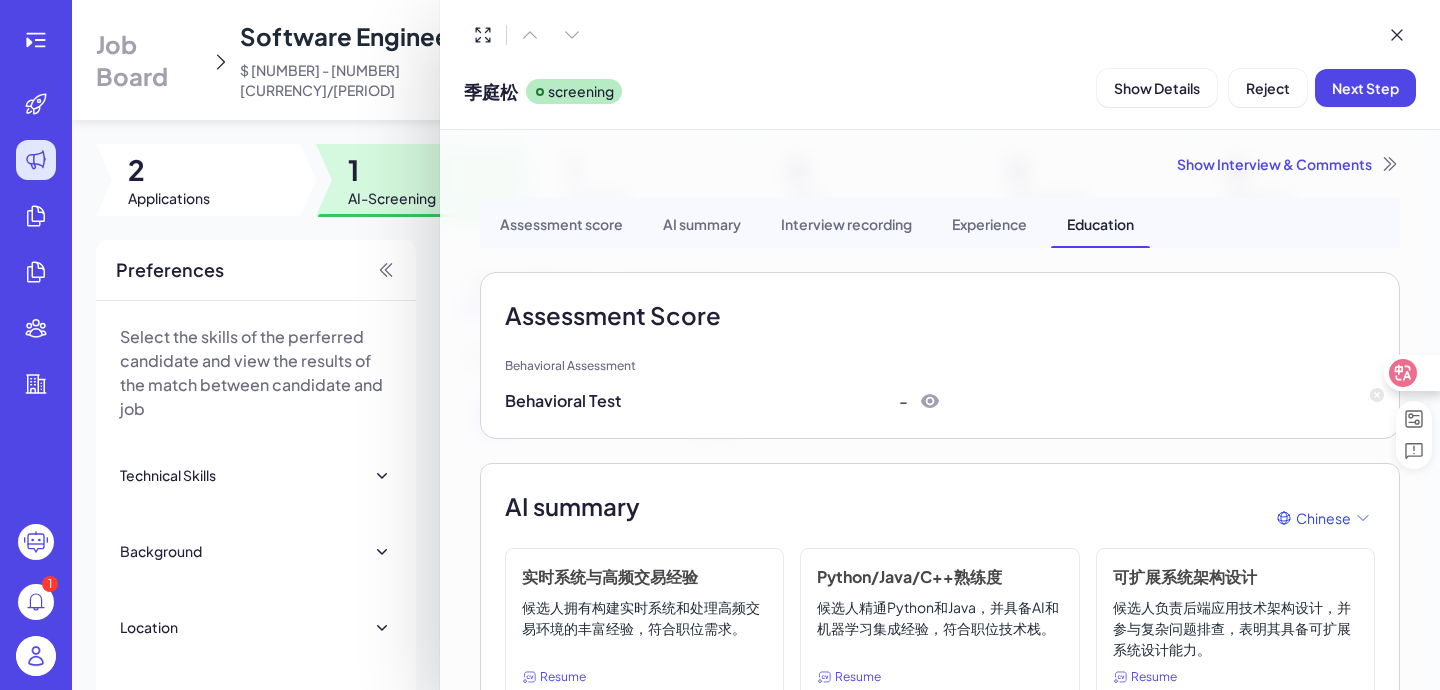 click 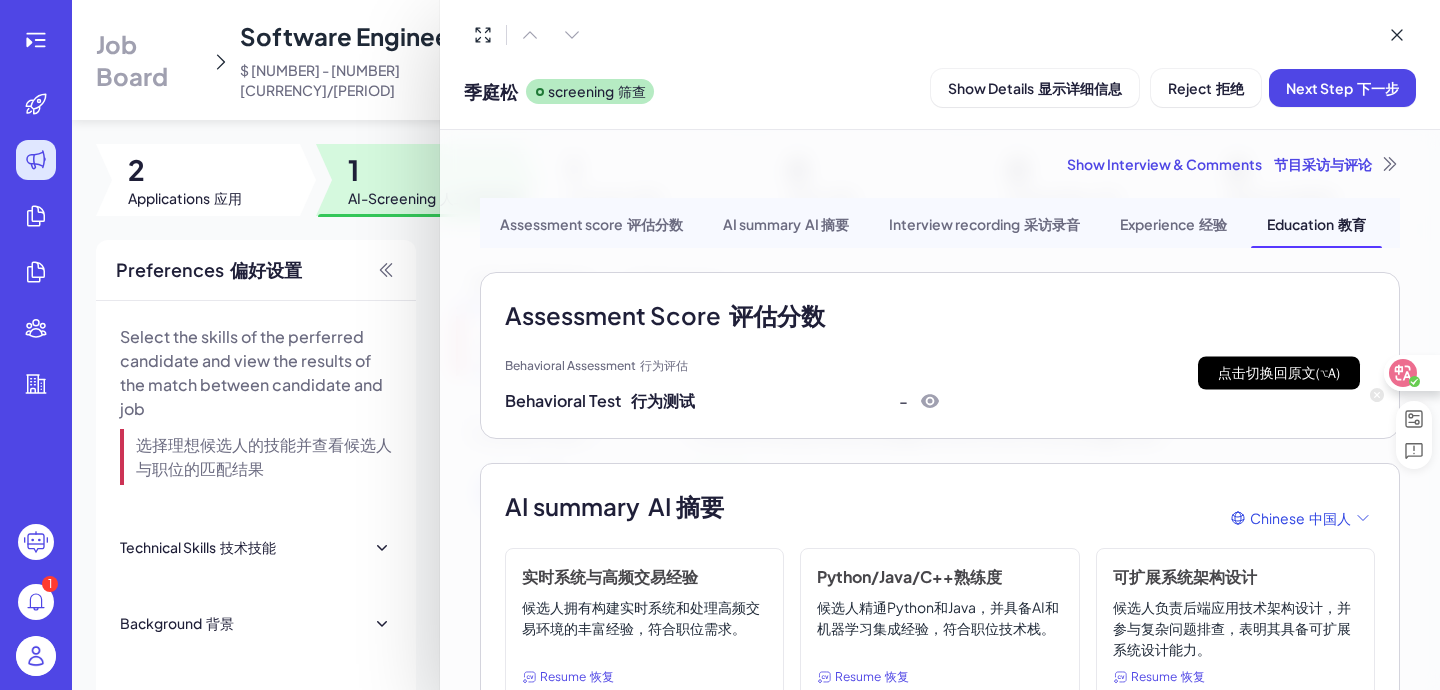 click at bounding box center (1411, 373) 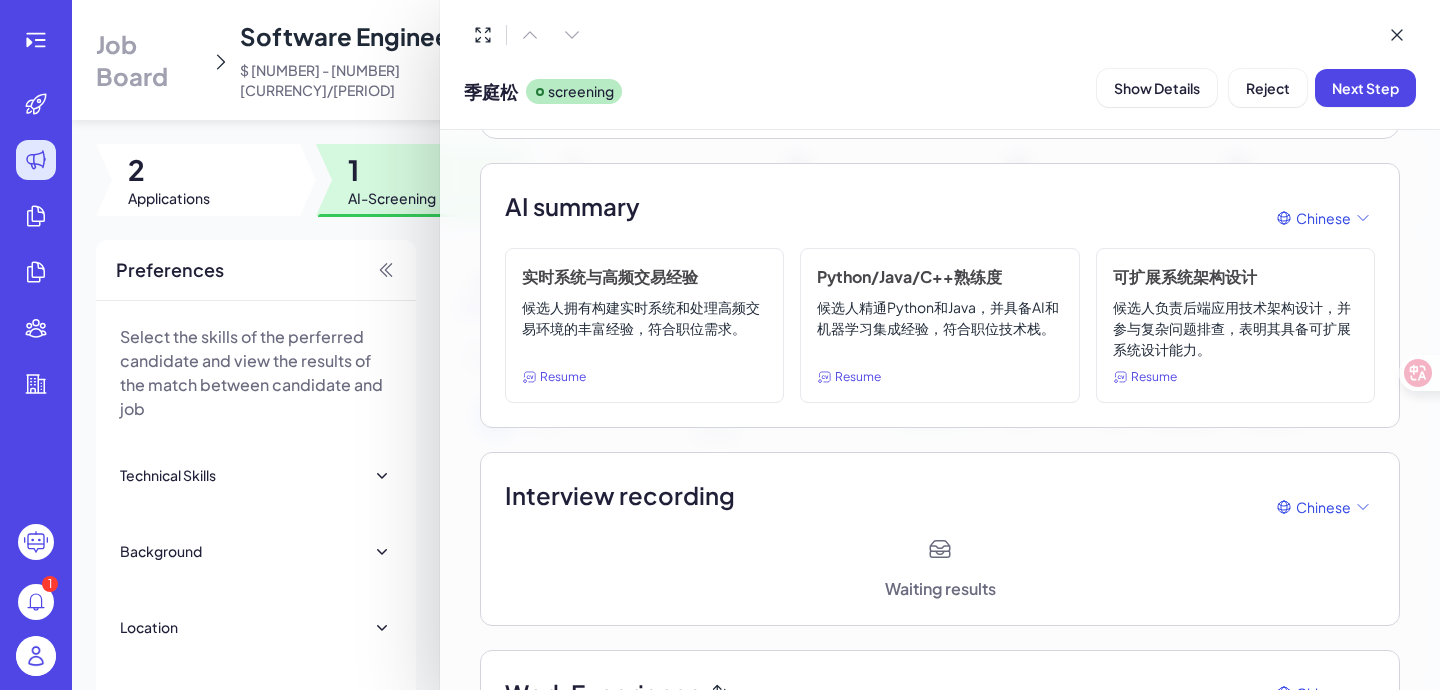 scroll, scrollTop: 84, scrollLeft: 0, axis: vertical 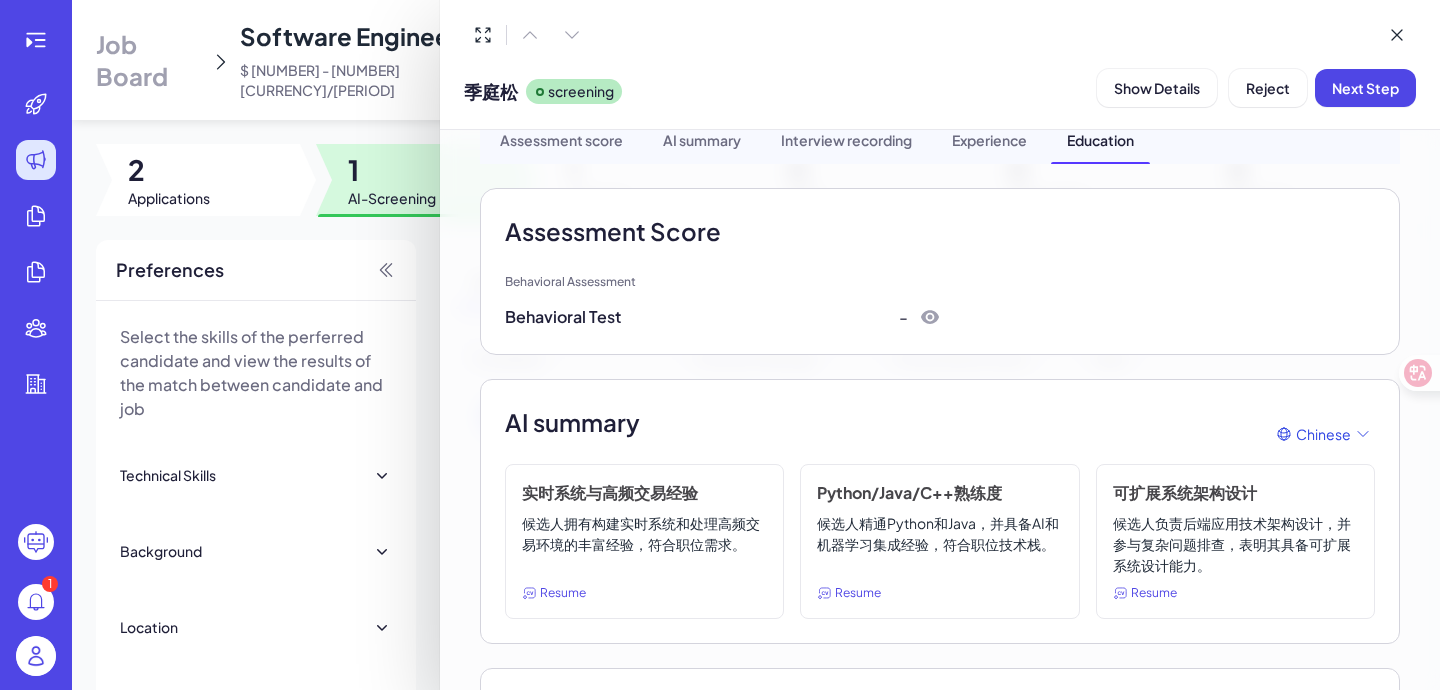 click on "候选人精通Python和Java，并具备AI和机器学习集成经验，符合职位技术栈。" at bounding box center [939, 544] 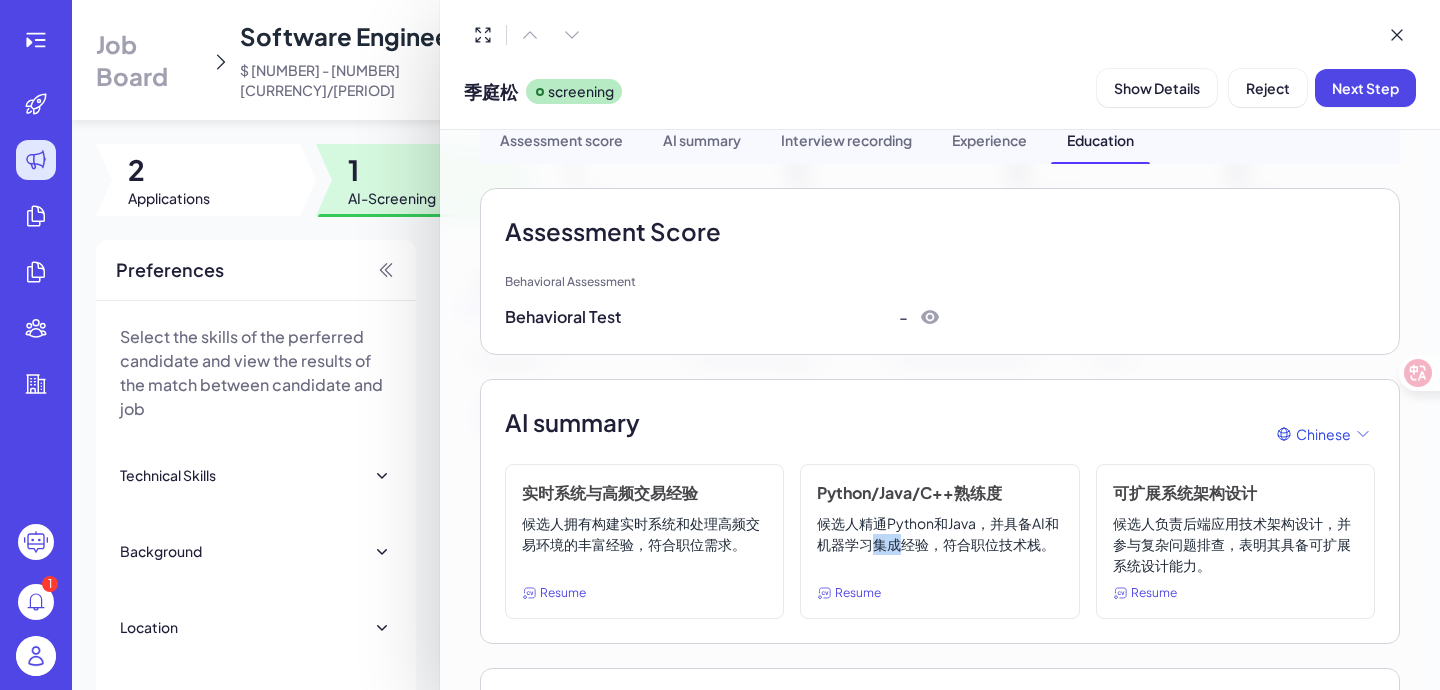 click on "候选人精通Python和Java，并具备AI和机器学习集成经验，符合职位技术栈。" at bounding box center [939, 544] 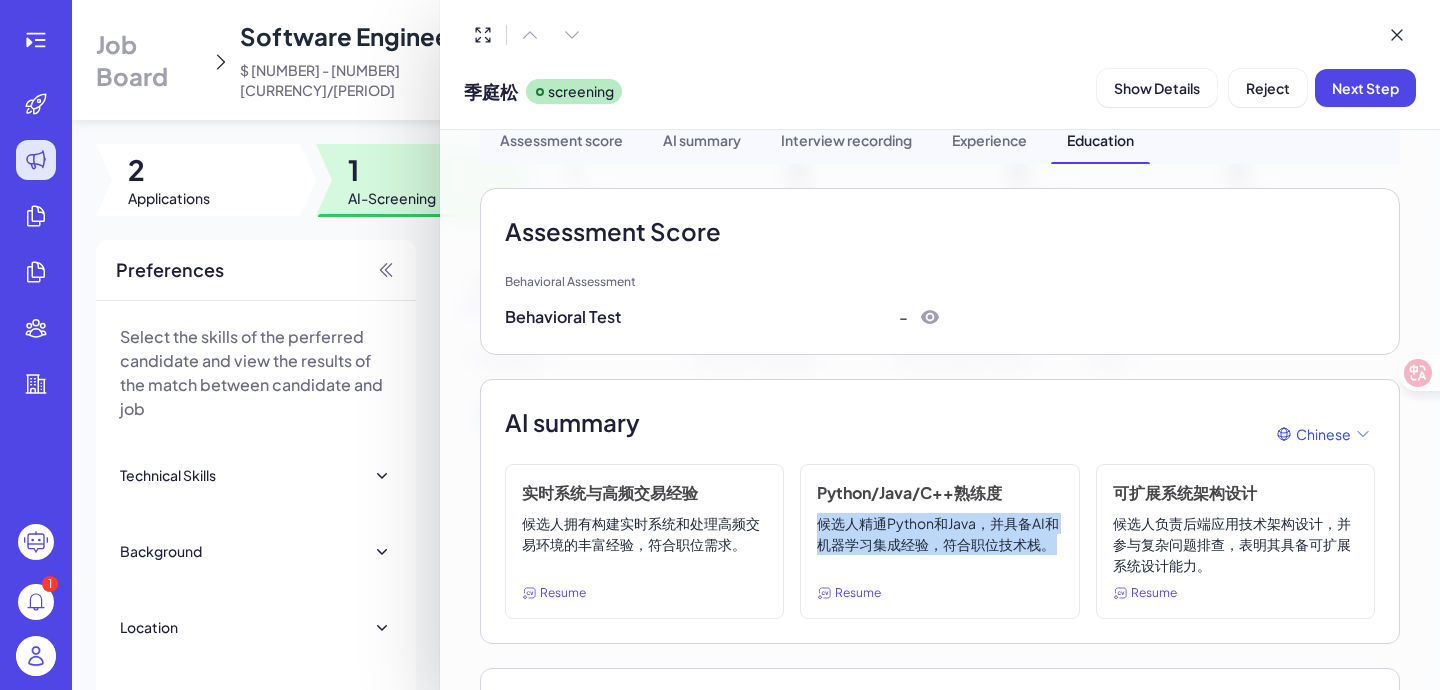 click on "候选人精通Python和Java，并具备AI和机器学习集成经验，符合职位技术栈。" at bounding box center (939, 544) 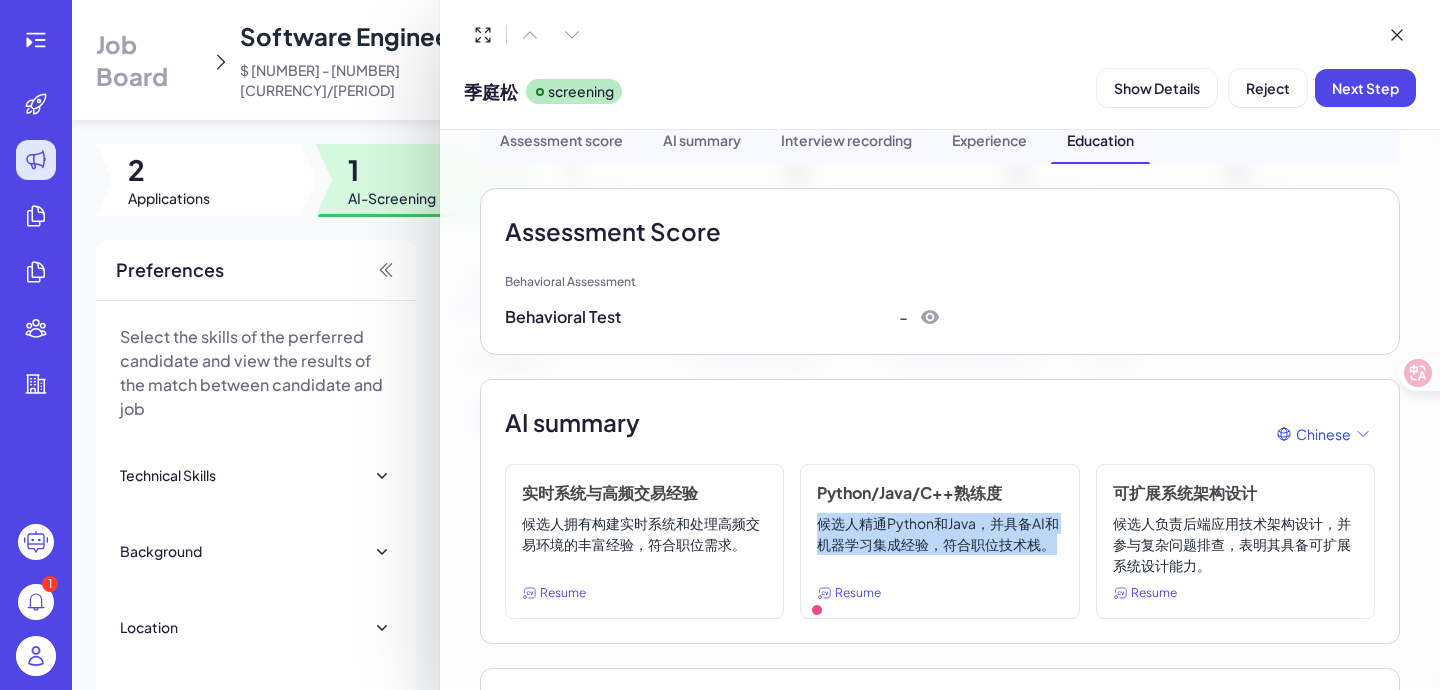 copy on "候选人精通Python和Java，并具备AI和机器学习集成经验，符合职位技术栈。" 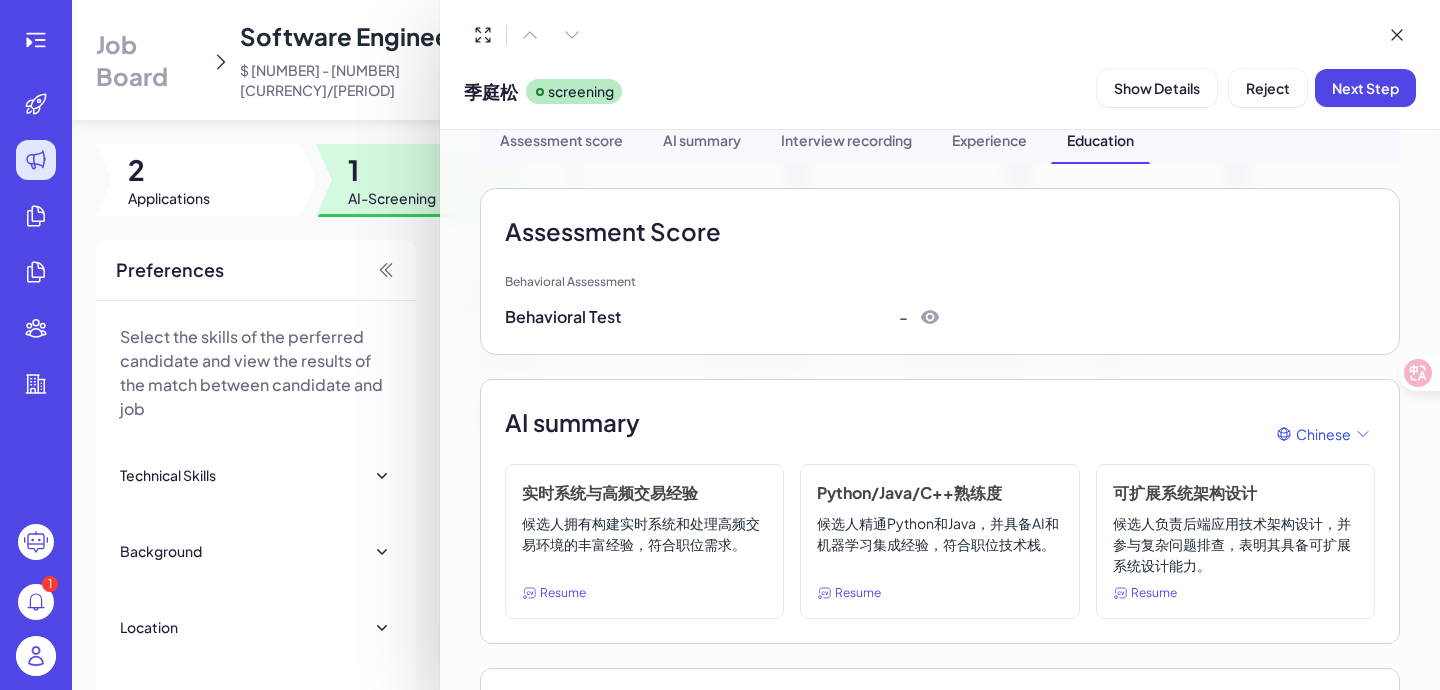 click on "候选人负责后端应用技术架构设计，并参与复杂问题排查，表明其具备可扩展系统设计能力。" at bounding box center (1235, 544) 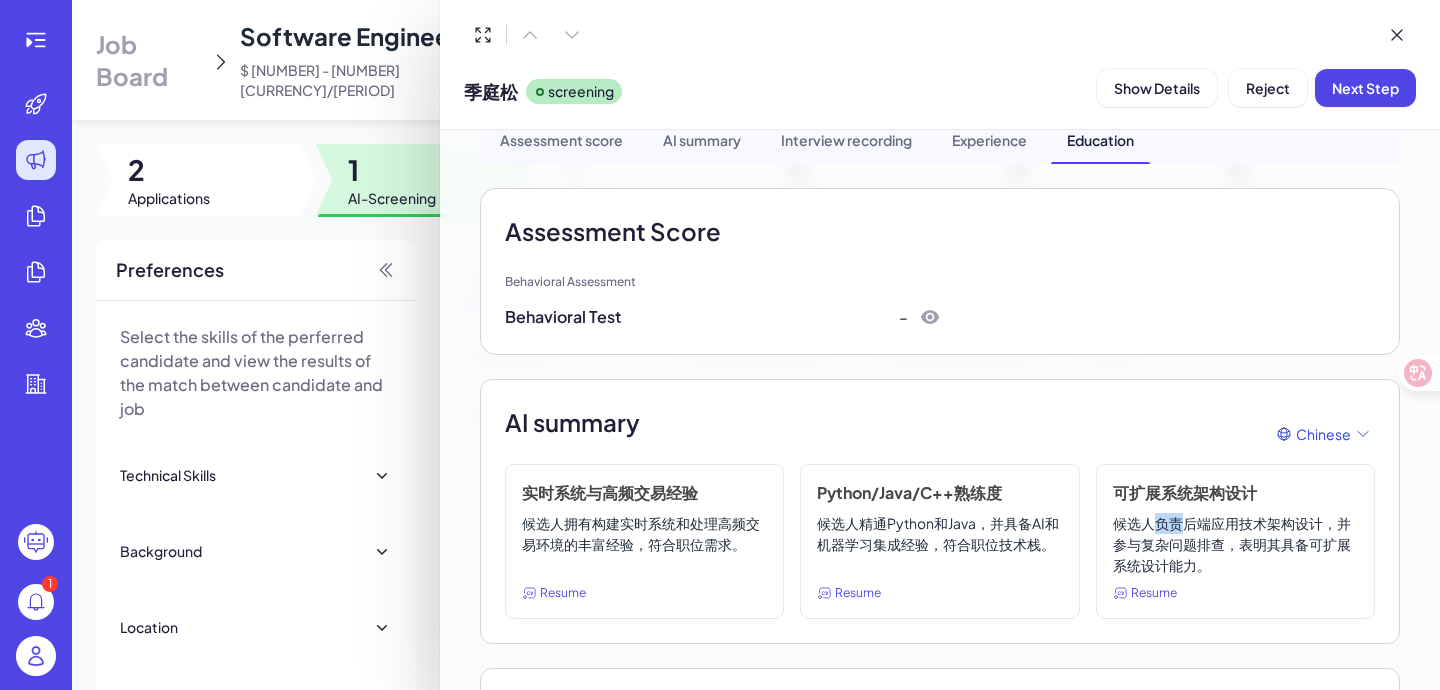 click on "候选人负责后端应用技术架构设计，并参与复杂问题排查，表明其具备可扩展系统设计能力。" at bounding box center [1235, 544] 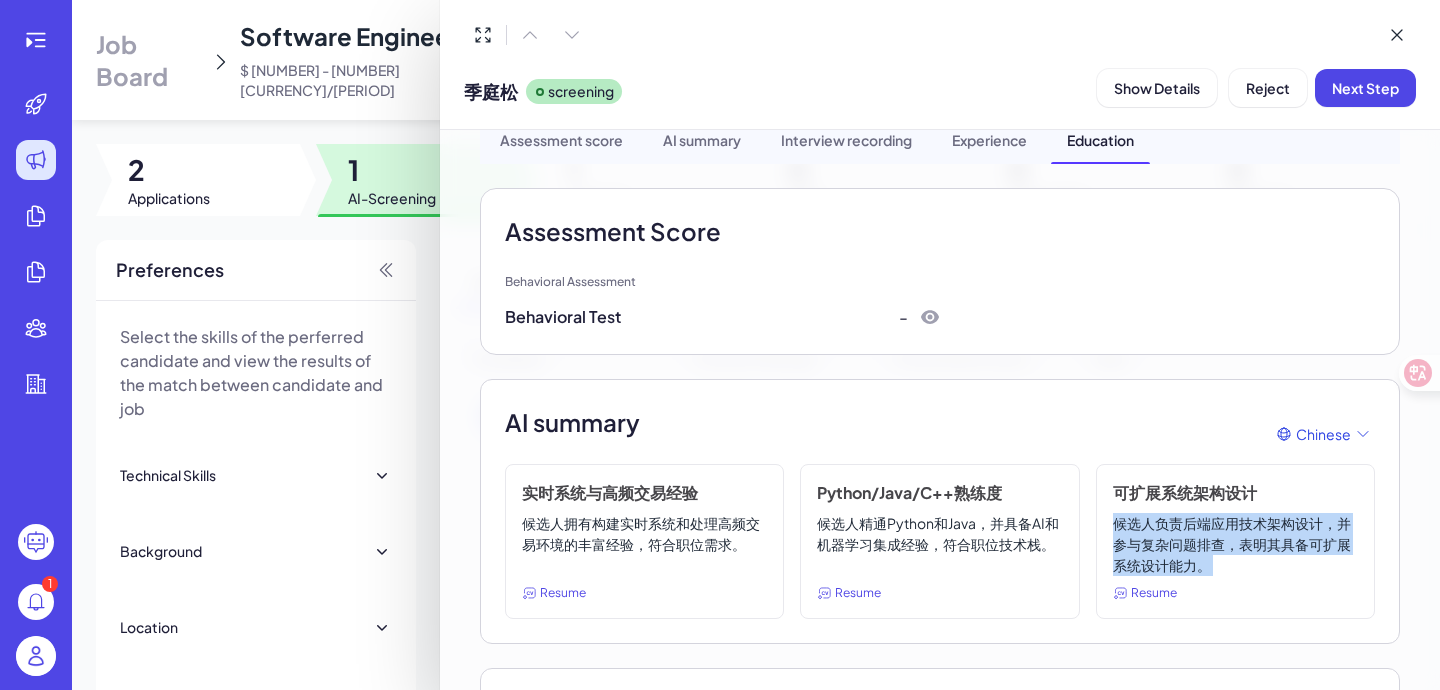 click on "候选人负责后端应用技术架构设计，并参与复杂问题排查，表明其具备可扩展系统设计能力。" at bounding box center [1235, 544] 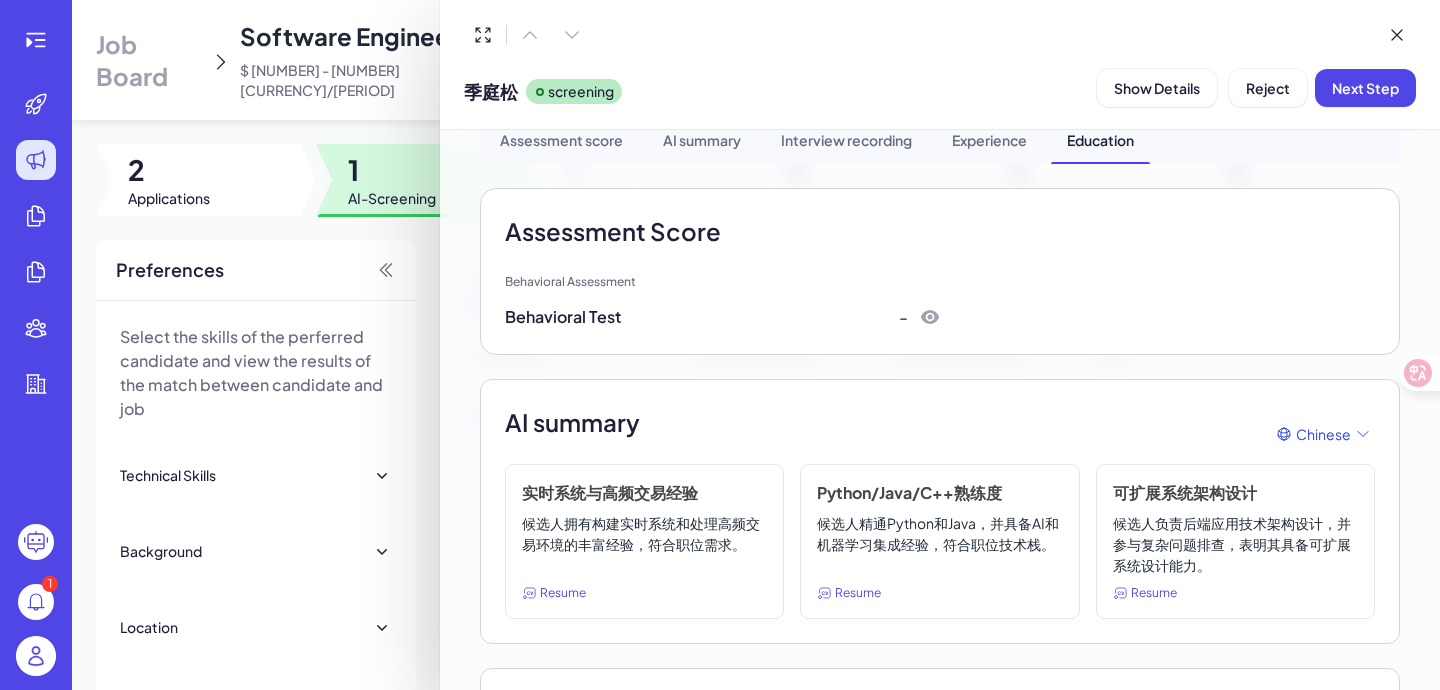 click on "候选人拥有构建实时系统和处理高频交易环境的丰富经验，符合职位需求。" at bounding box center [644, 544] 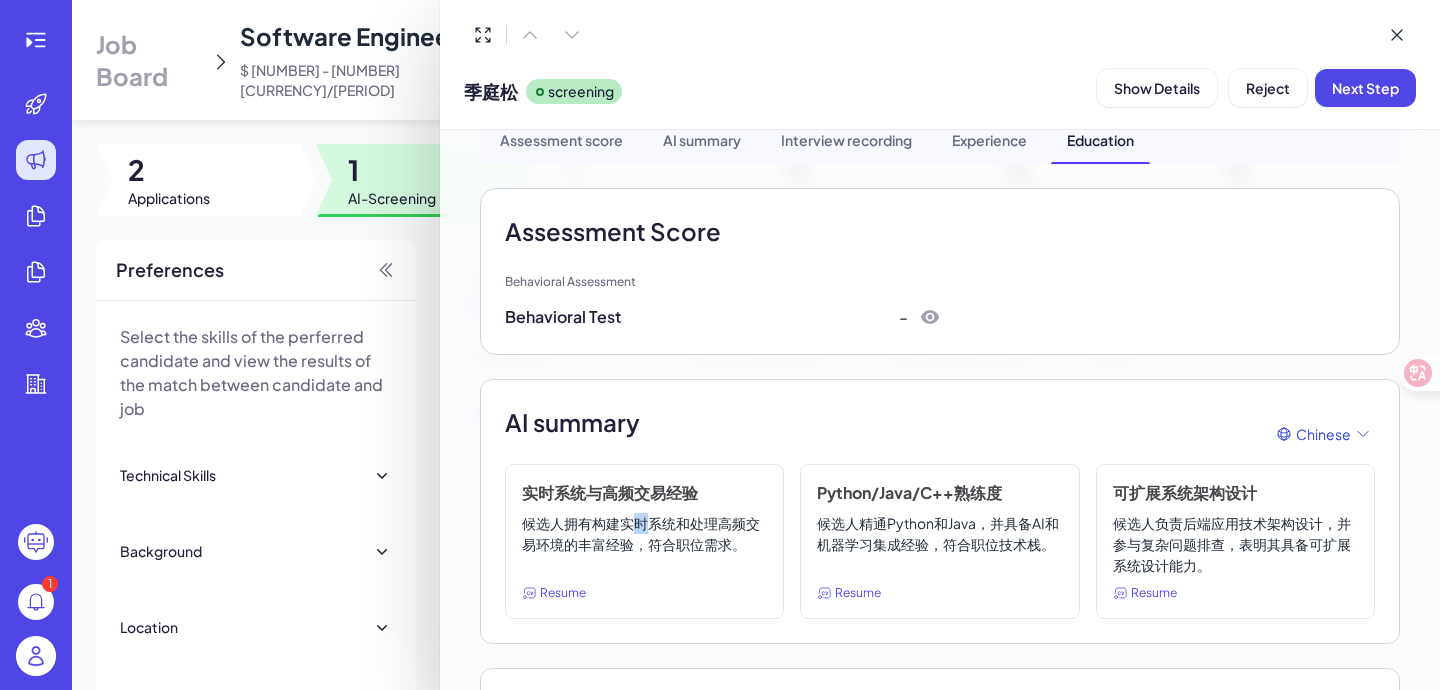 click on "候选人拥有构建实时系统和处理高频交易环境的丰富经验，符合职位需求。" at bounding box center [644, 544] 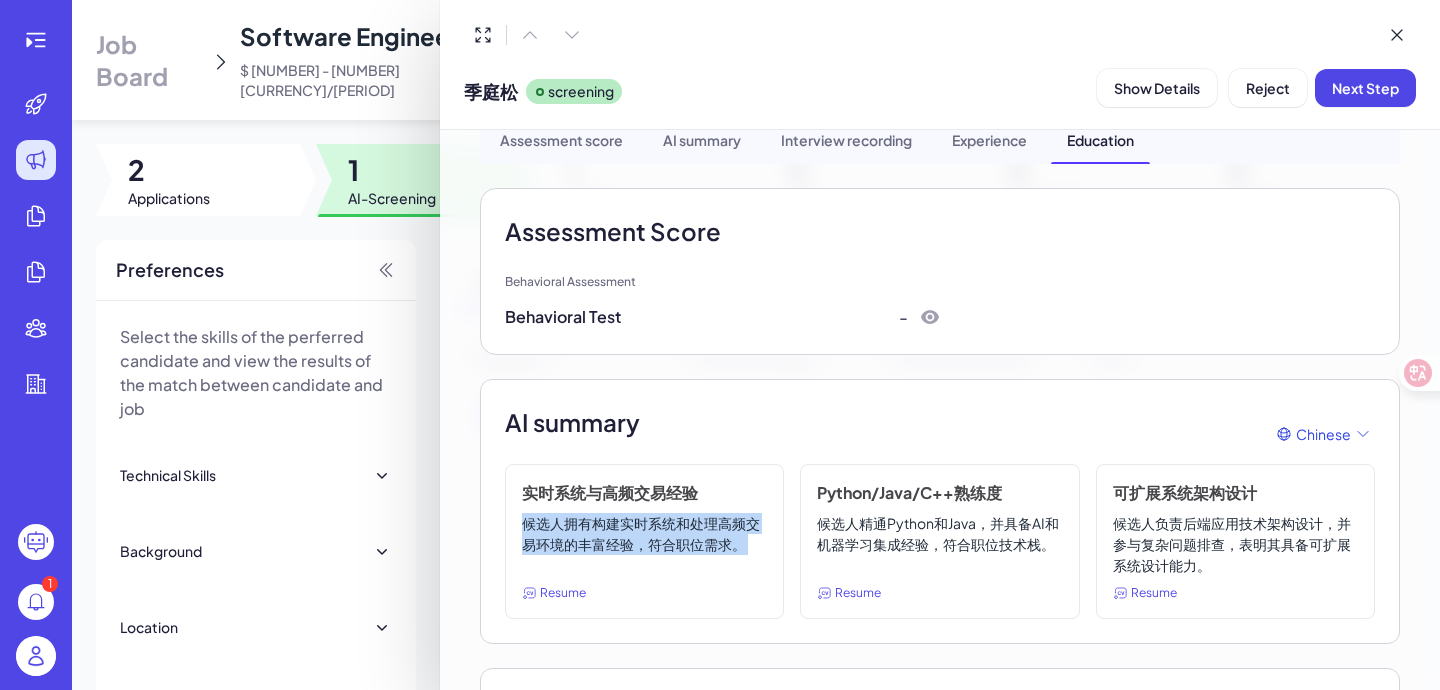 click on "候选人拥有构建实时系统和处理高频交易环境的丰富经验，符合职位需求。" at bounding box center (644, 544) 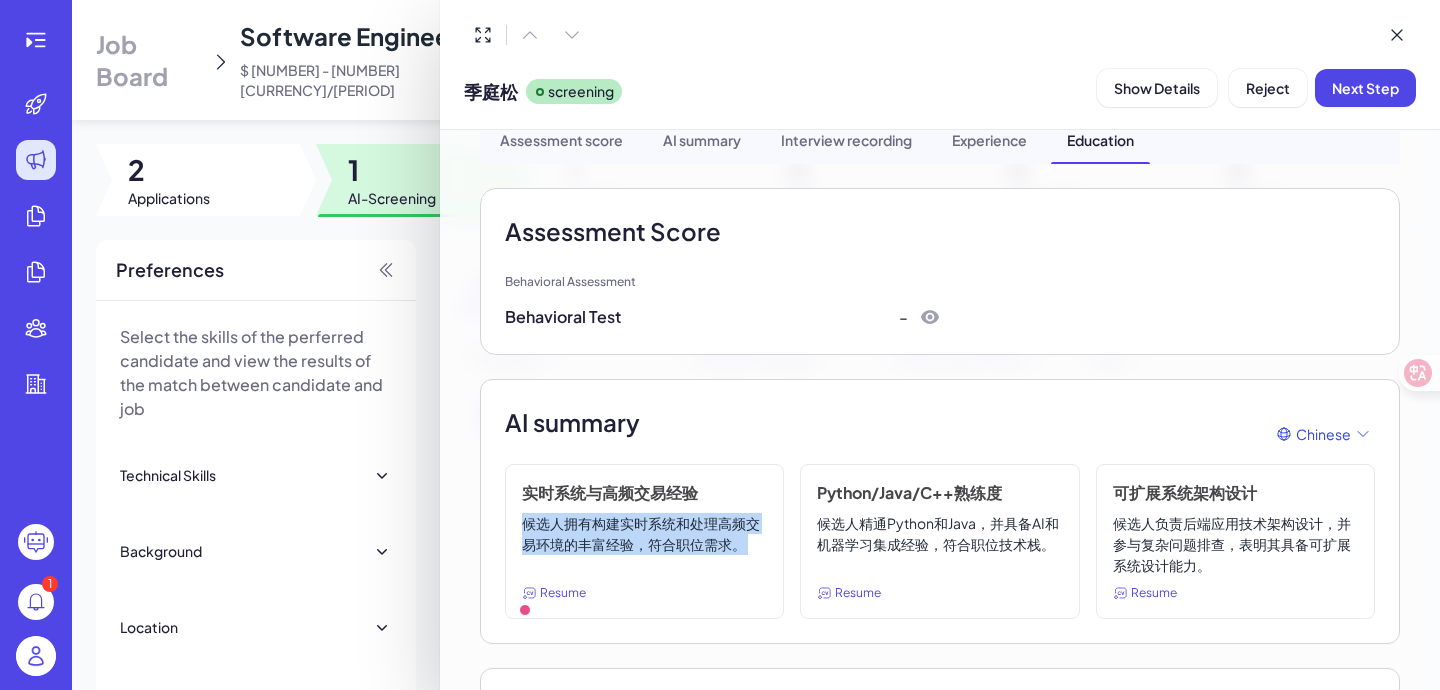 copy on "候选人拥有构建实时系统和处理高频交易环境的丰富经验，符合职位需求。" 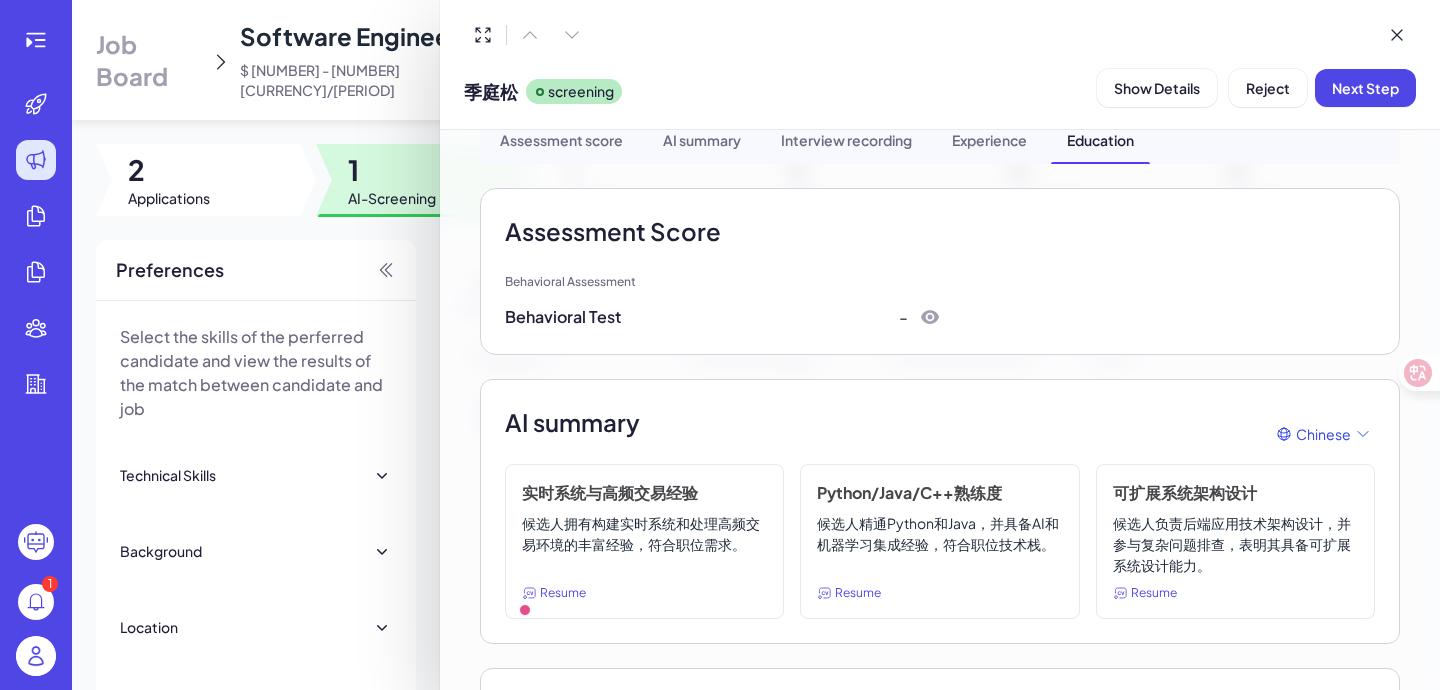 click at bounding box center (720, 345) 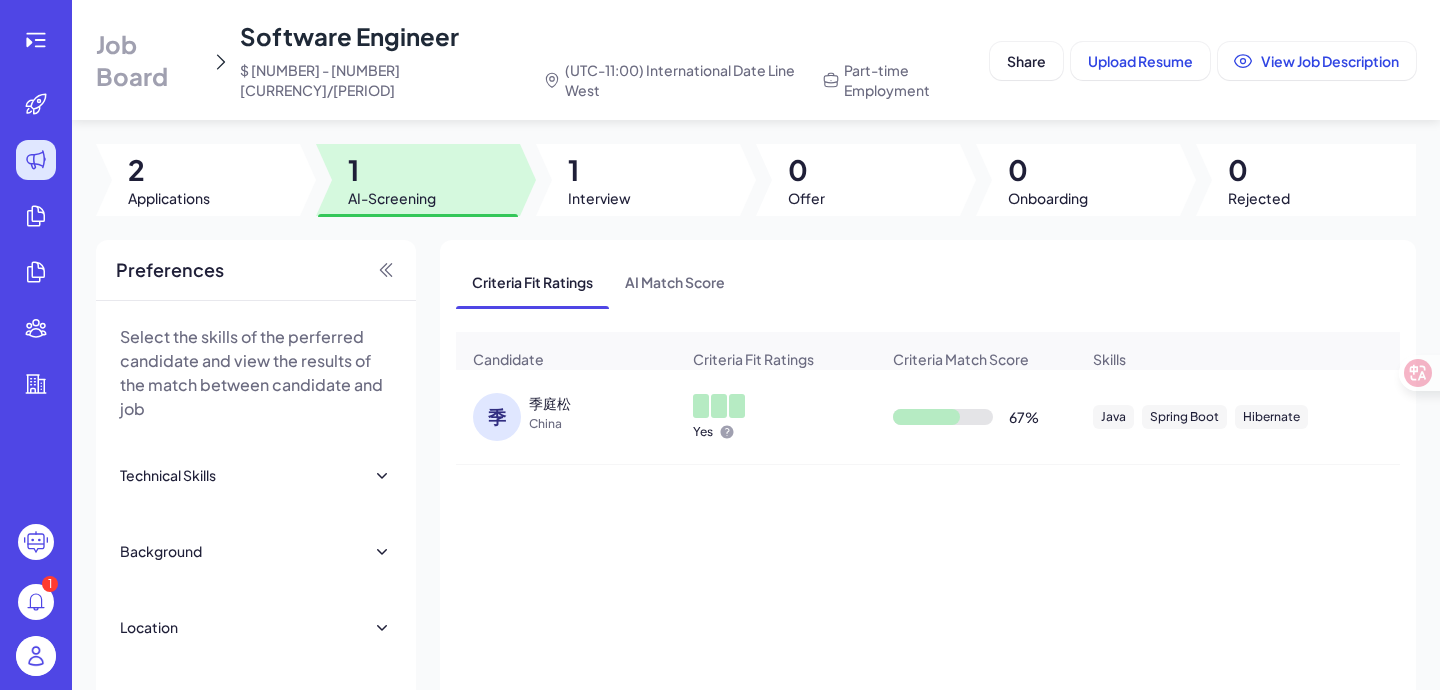 click on "Job Board" at bounding box center [149, 60] 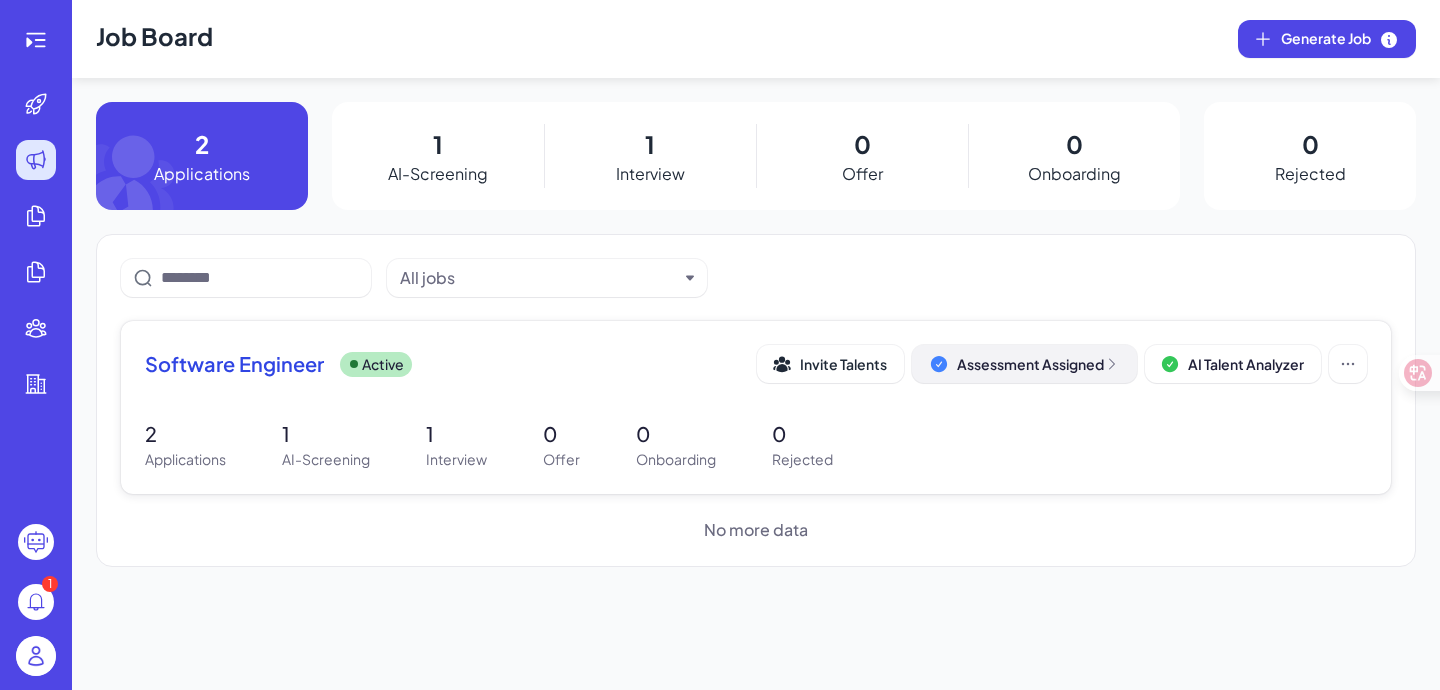 click on "Assessment Assigned" at bounding box center (1024, 364) 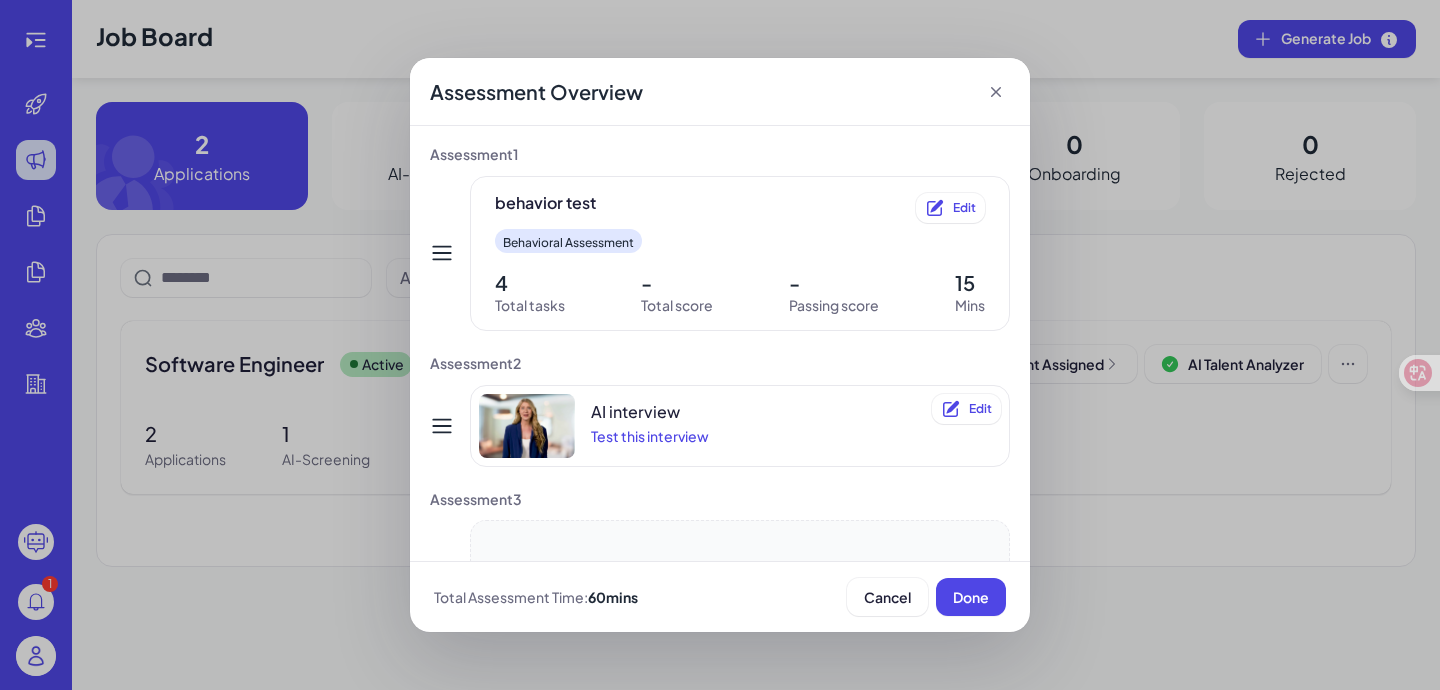 click on "Add Assessment" at bounding box center (740, 596) 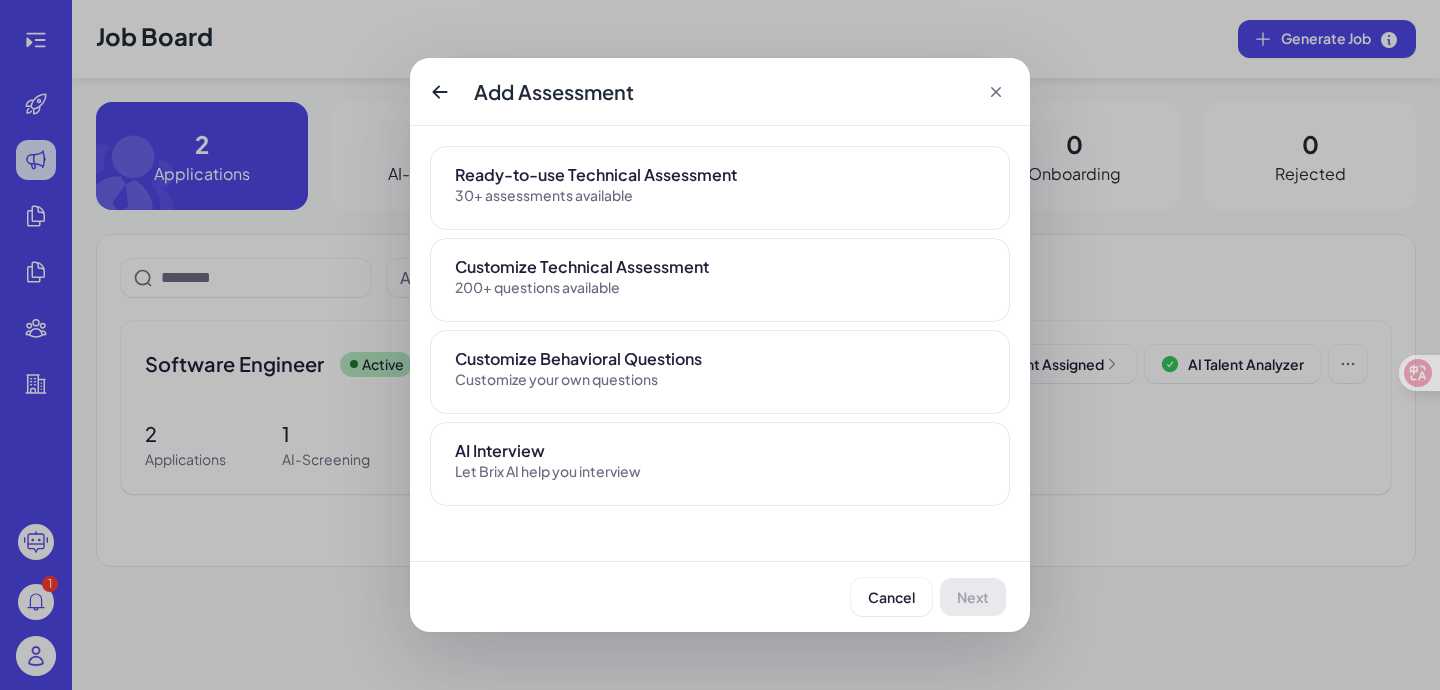 click on "Ready-to-use Technical Assessment 30+ assessments available" at bounding box center [720, 188] 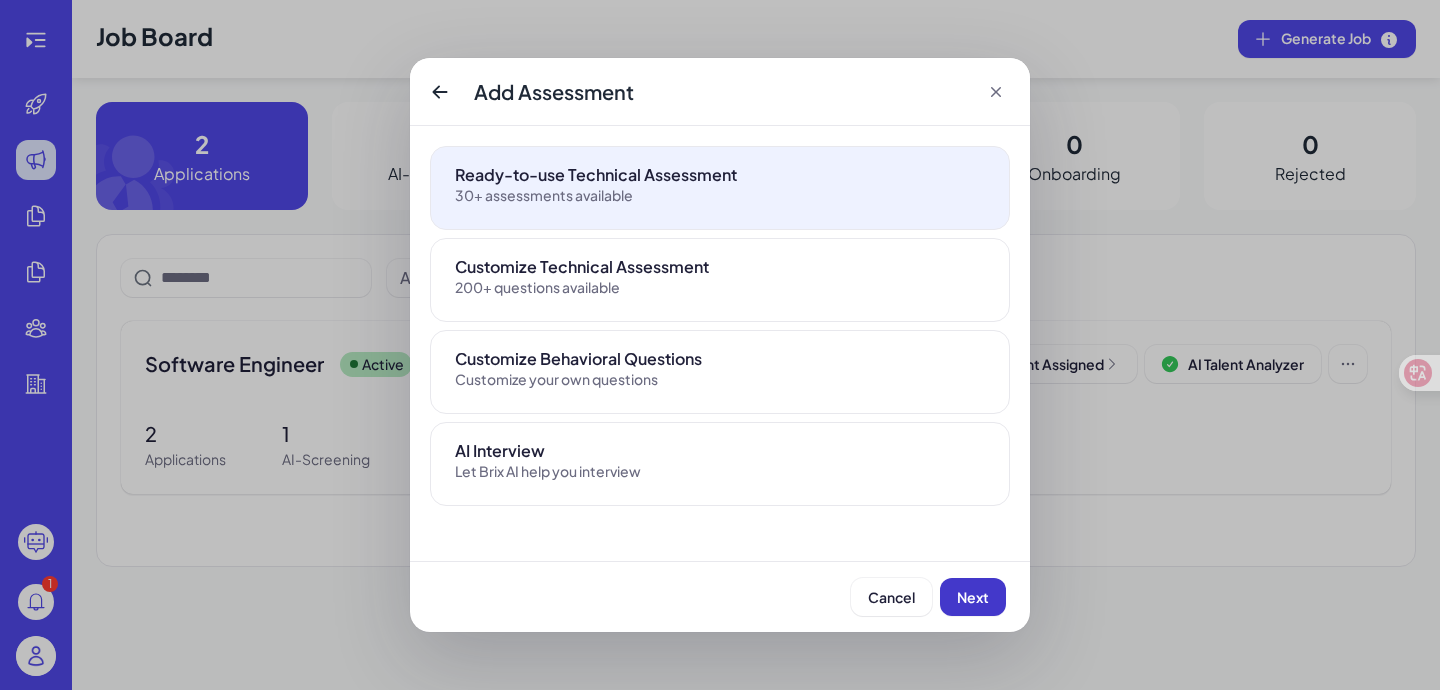 click on "Next" at bounding box center [973, 597] 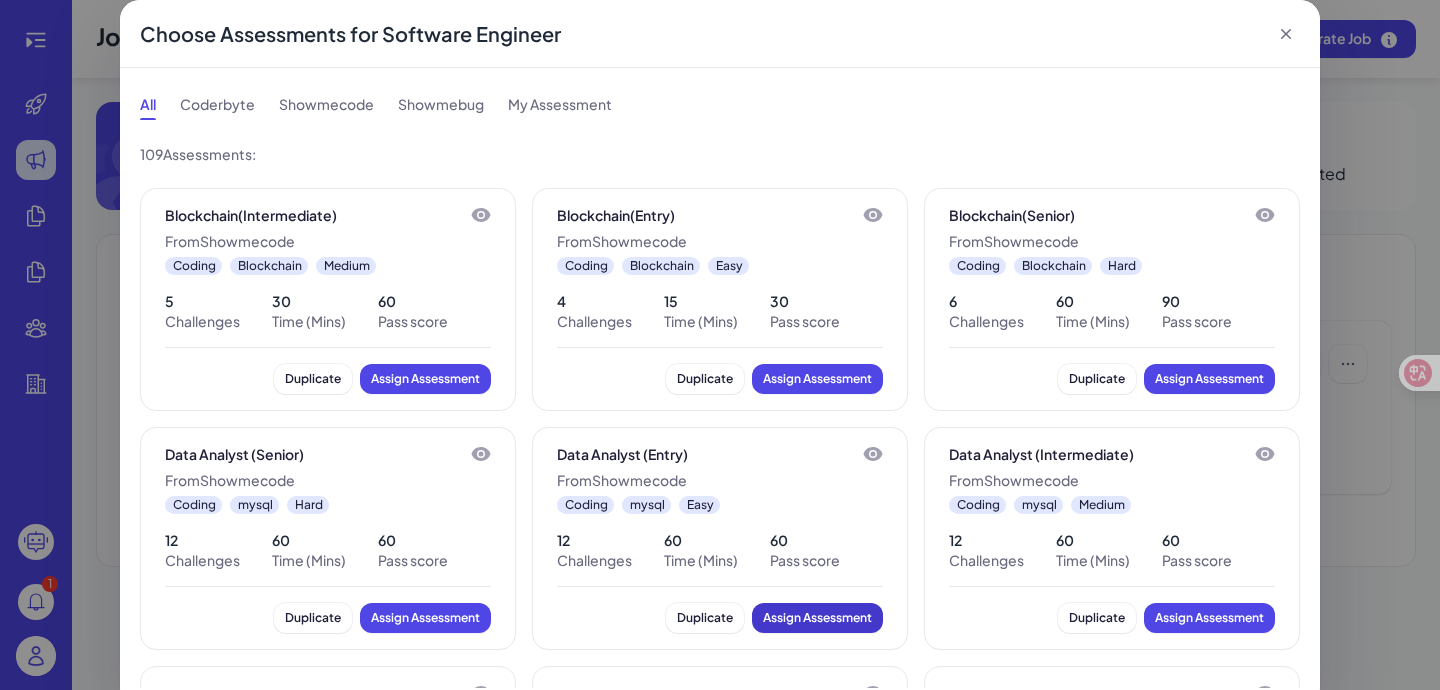 click on "Assign Assessment" at bounding box center (817, 618) 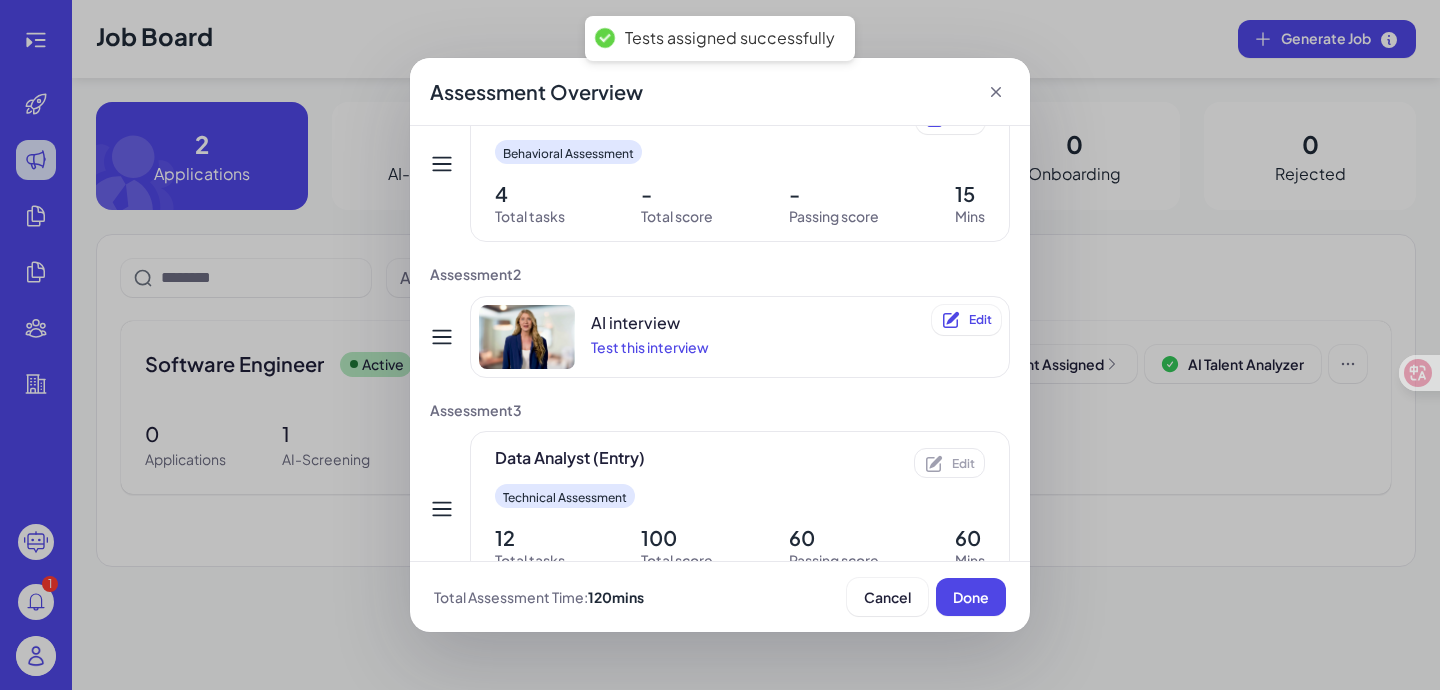 scroll, scrollTop: 110, scrollLeft: 0, axis: vertical 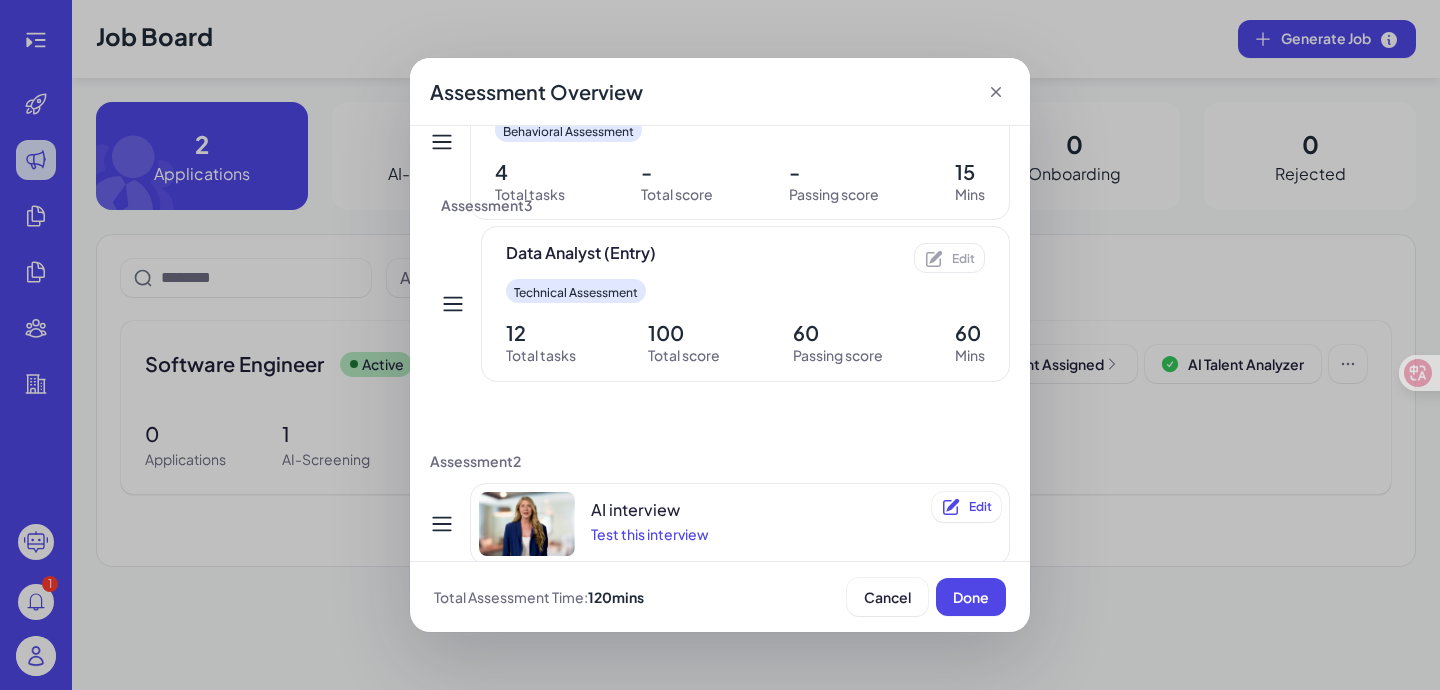 drag, startPoint x: 437, startPoint y: 484, endPoint x: 448, endPoint y: 300, distance: 184.3285 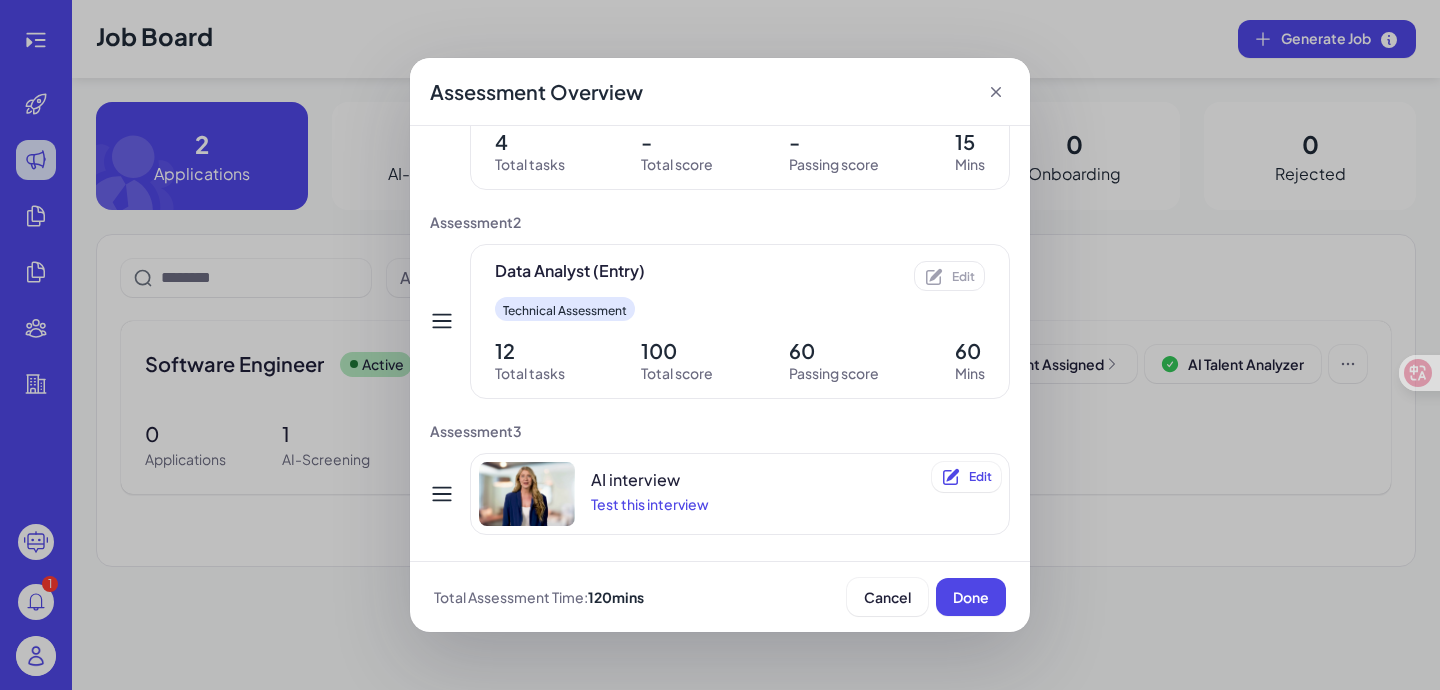 scroll, scrollTop: 140, scrollLeft: 0, axis: vertical 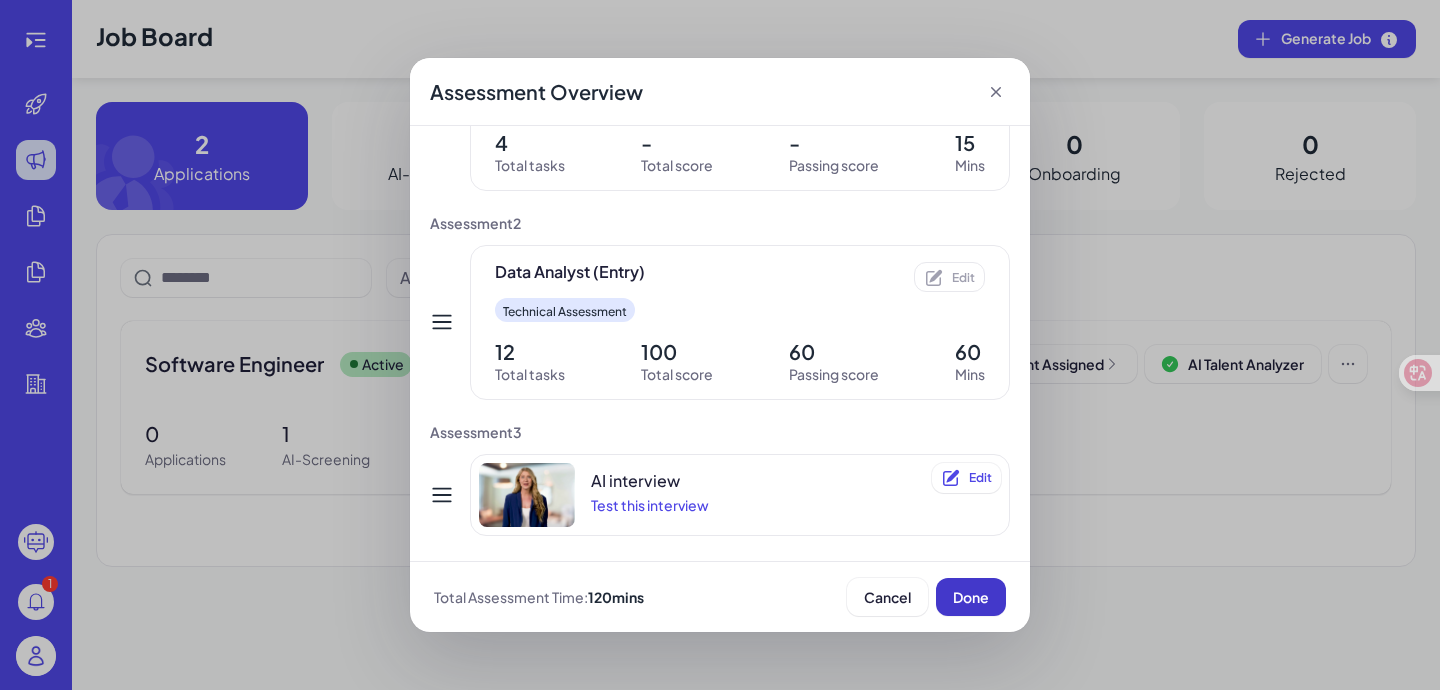 click on "Done" at bounding box center [971, 597] 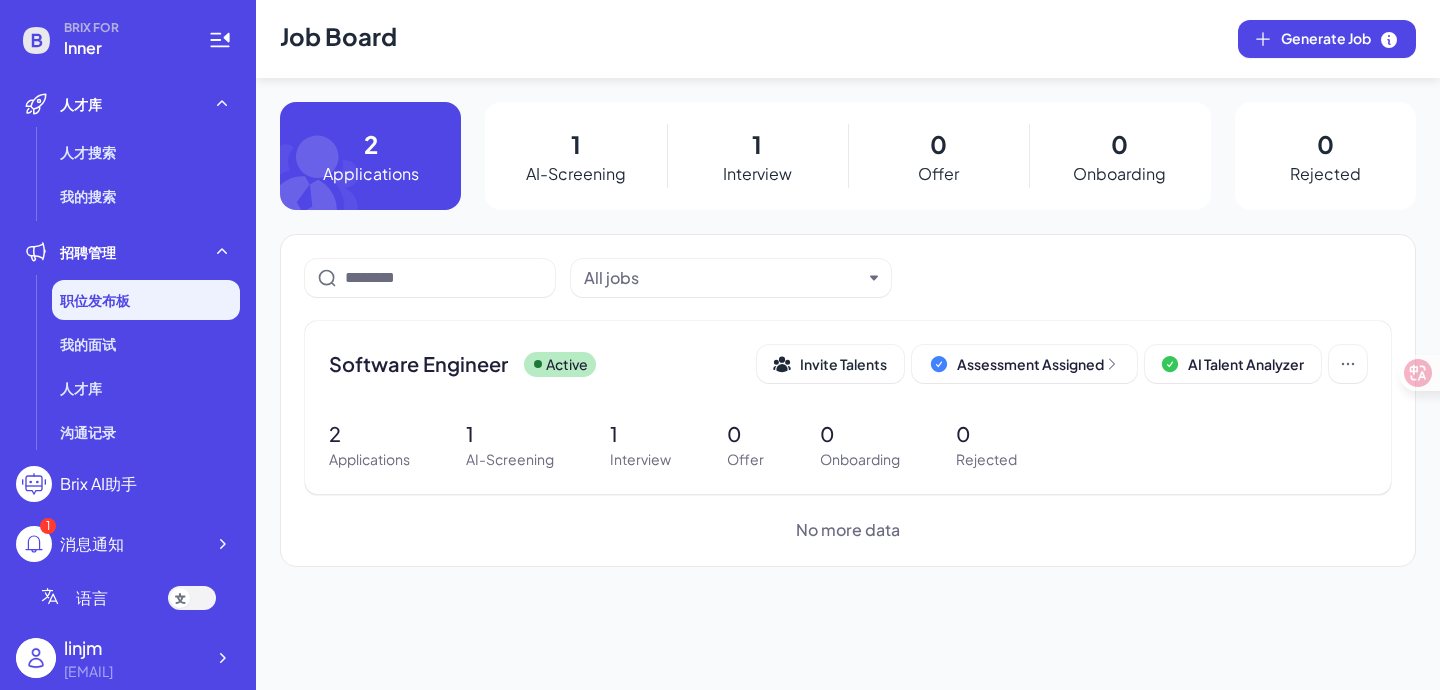 scroll, scrollTop: 0, scrollLeft: 0, axis: both 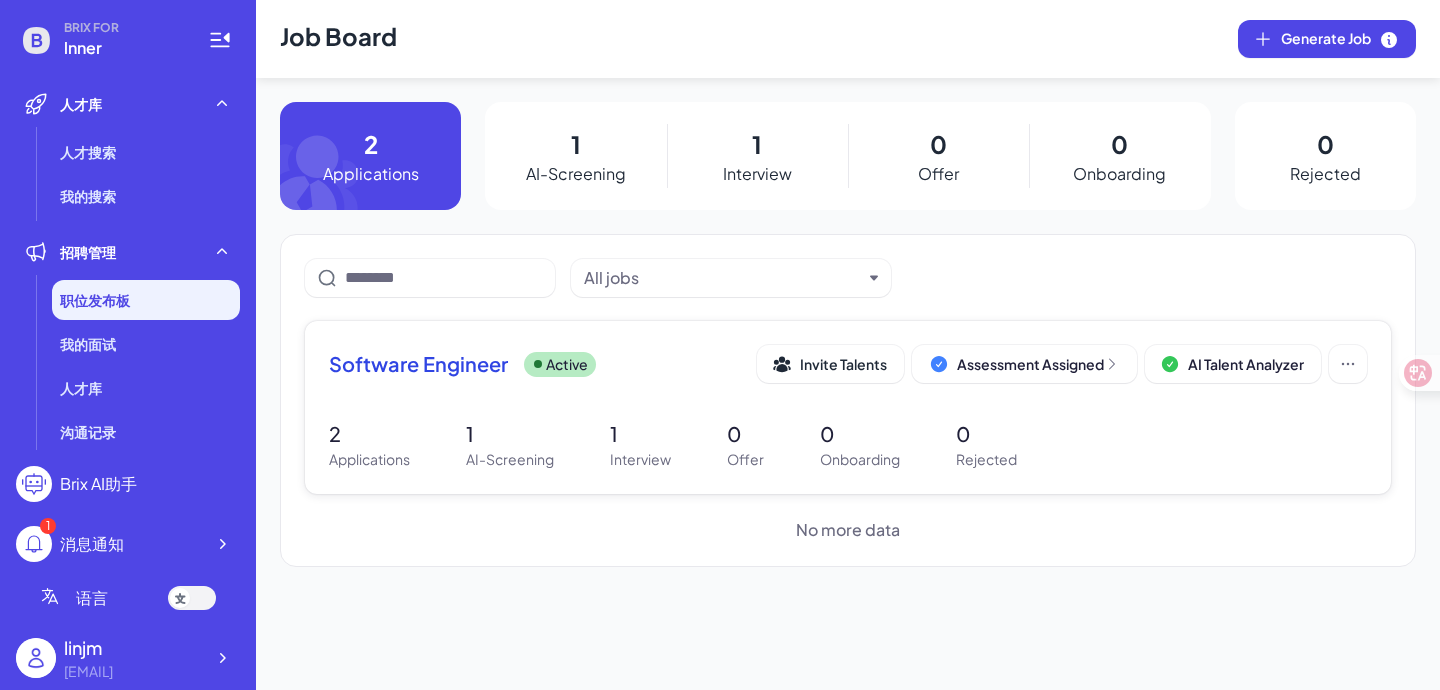 click on "Software Engineer Active Invite Talents Assessment Assigned AI Talent Analyzer 2 Applications 1 AI-Screening 1 Interview 0 Offer 0 Onboarding 0 Rejected" at bounding box center [848, 407] 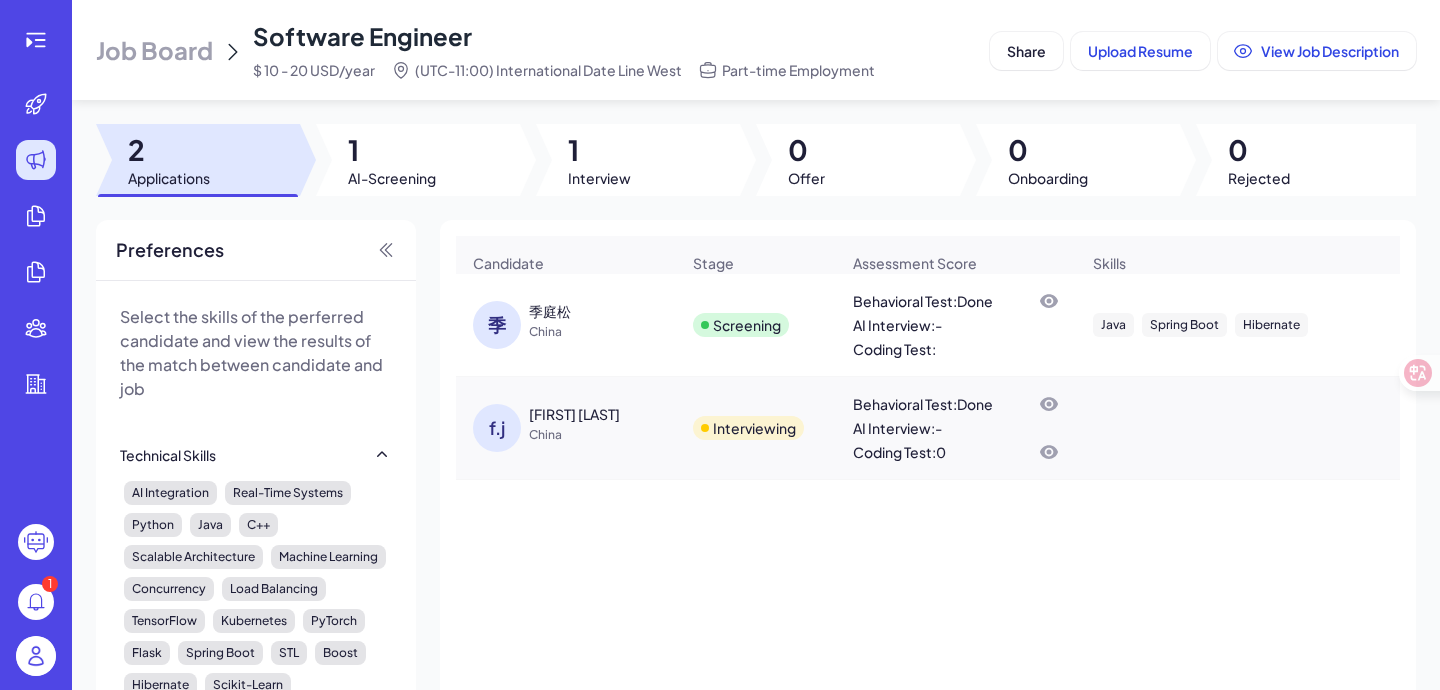click on "f.j [LAST] [CITY]" at bounding box center [566, 428] 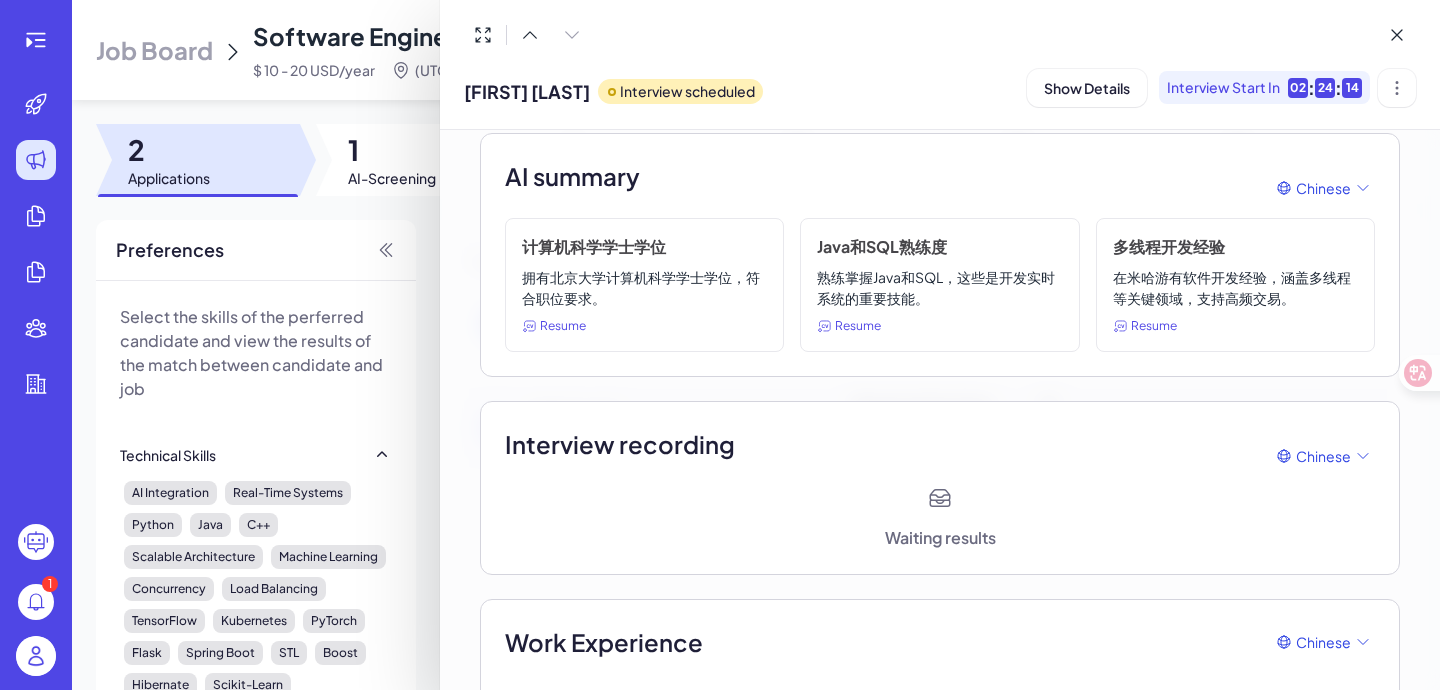 scroll, scrollTop: 404, scrollLeft: 0, axis: vertical 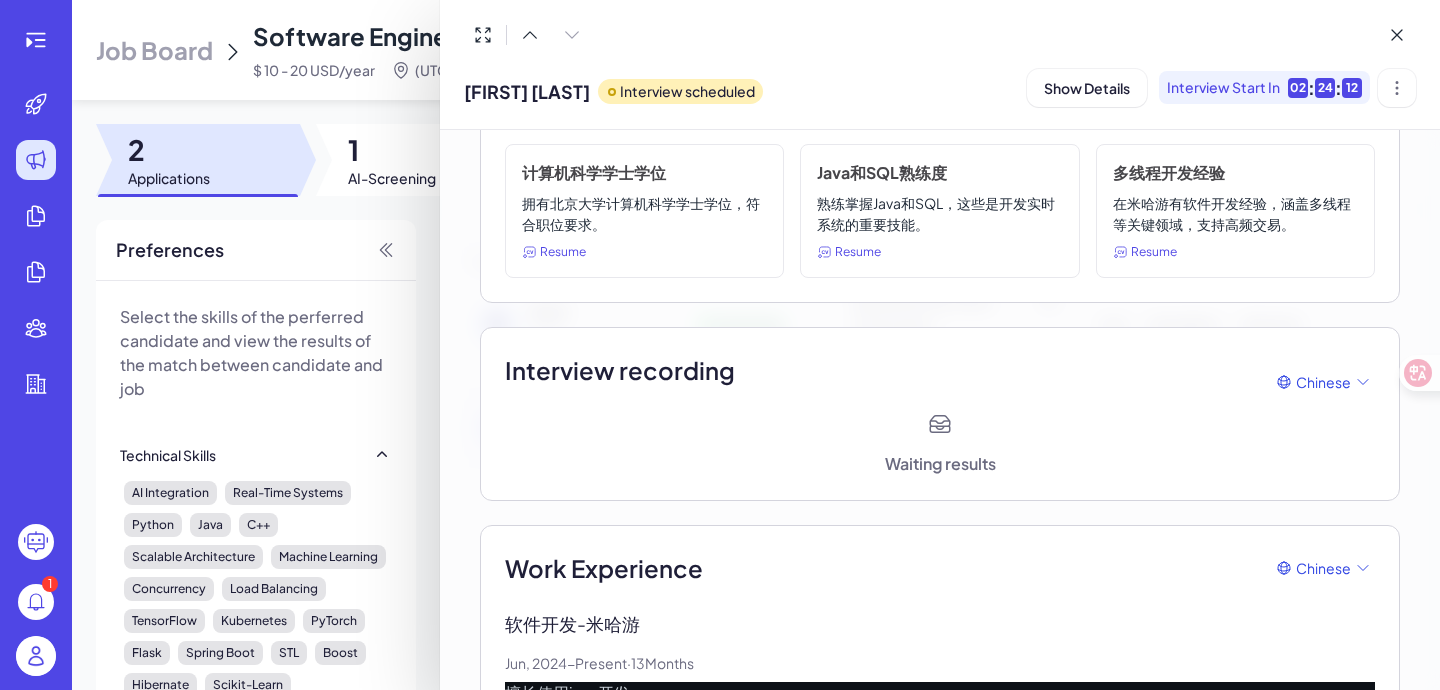 click on "Interview recording Chinese" at bounding box center (940, 382) 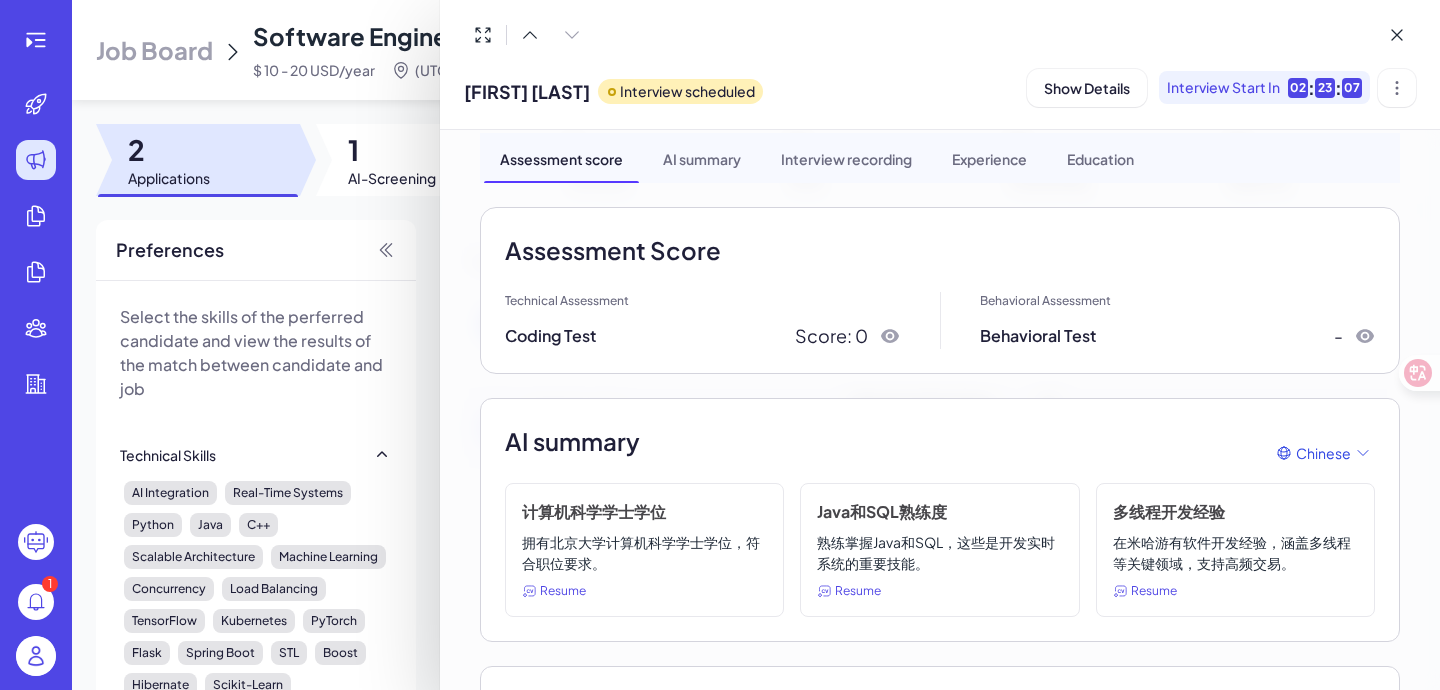 scroll, scrollTop: 175, scrollLeft: 0, axis: vertical 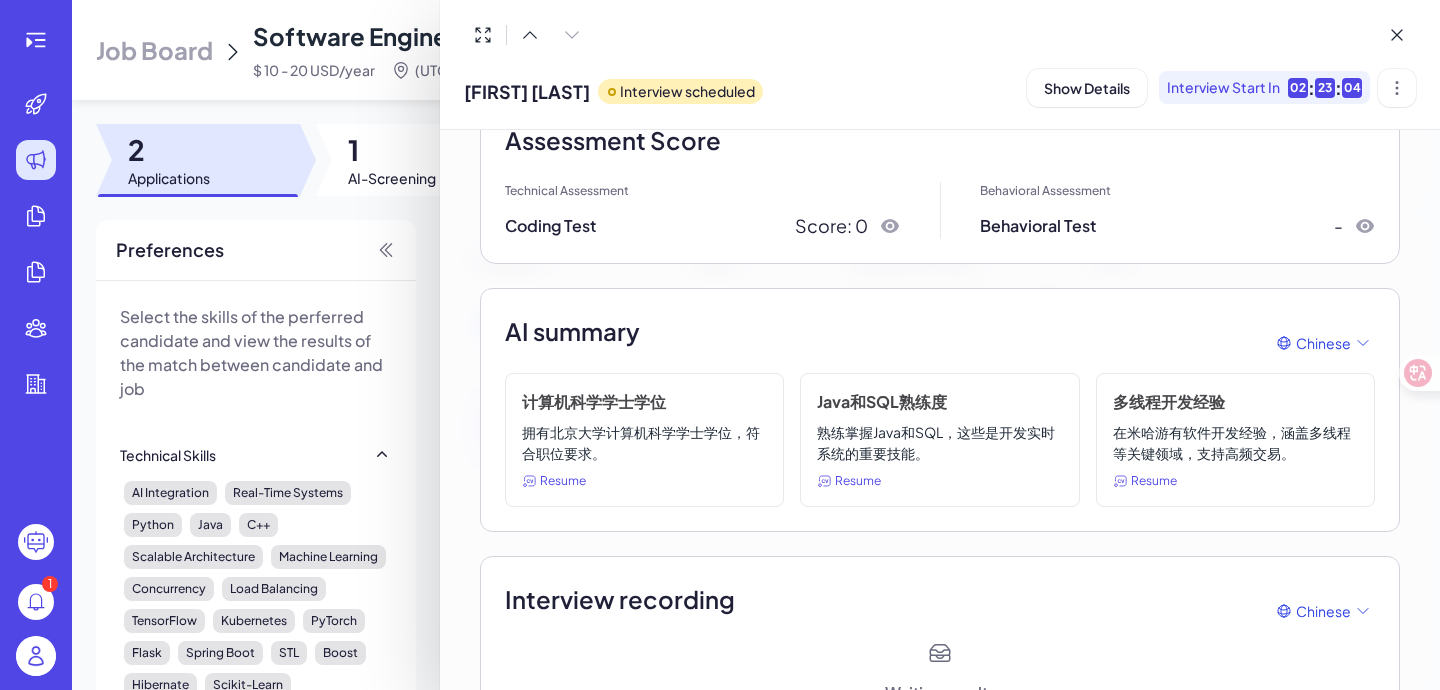 click on "拥有北京大学计算机科学学士学位，符合职位要求。" at bounding box center [644, 443] 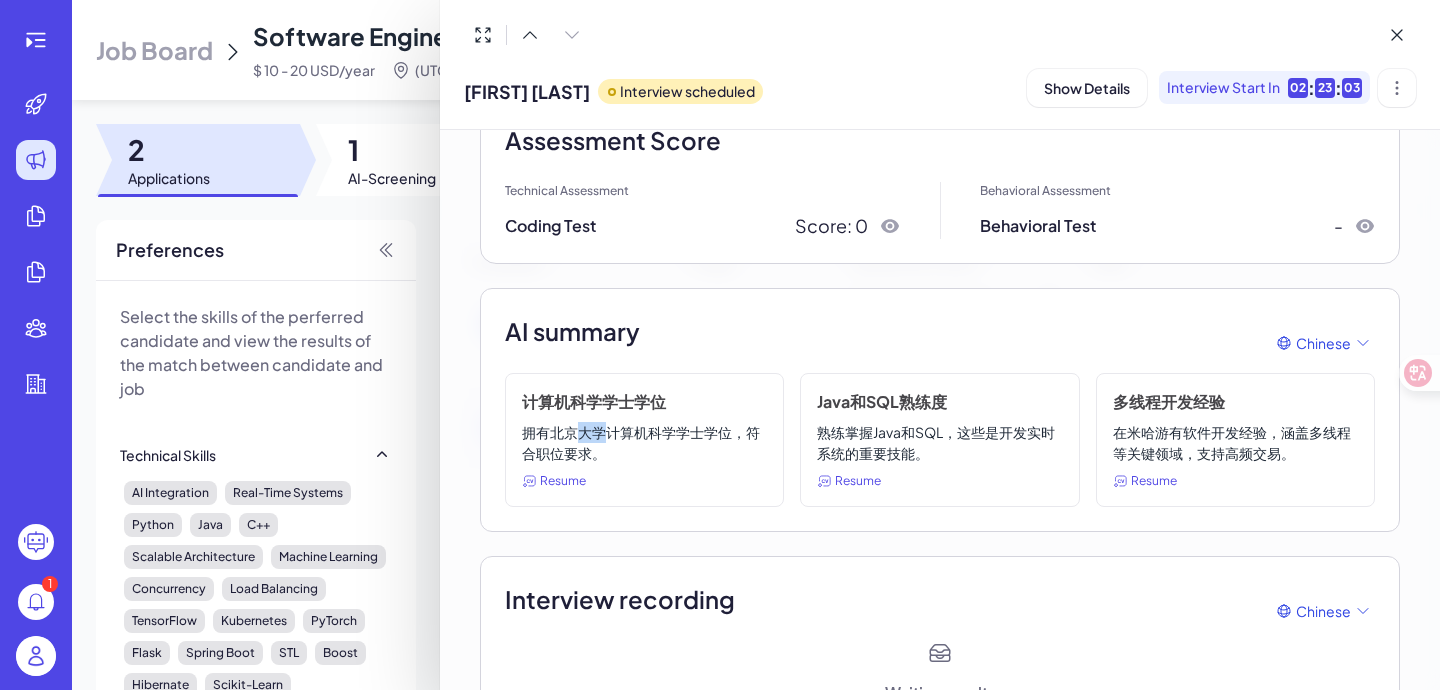 click on "拥有北京大学计算机科学学士学位，符合职位要求。" at bounding box center (644, 443) 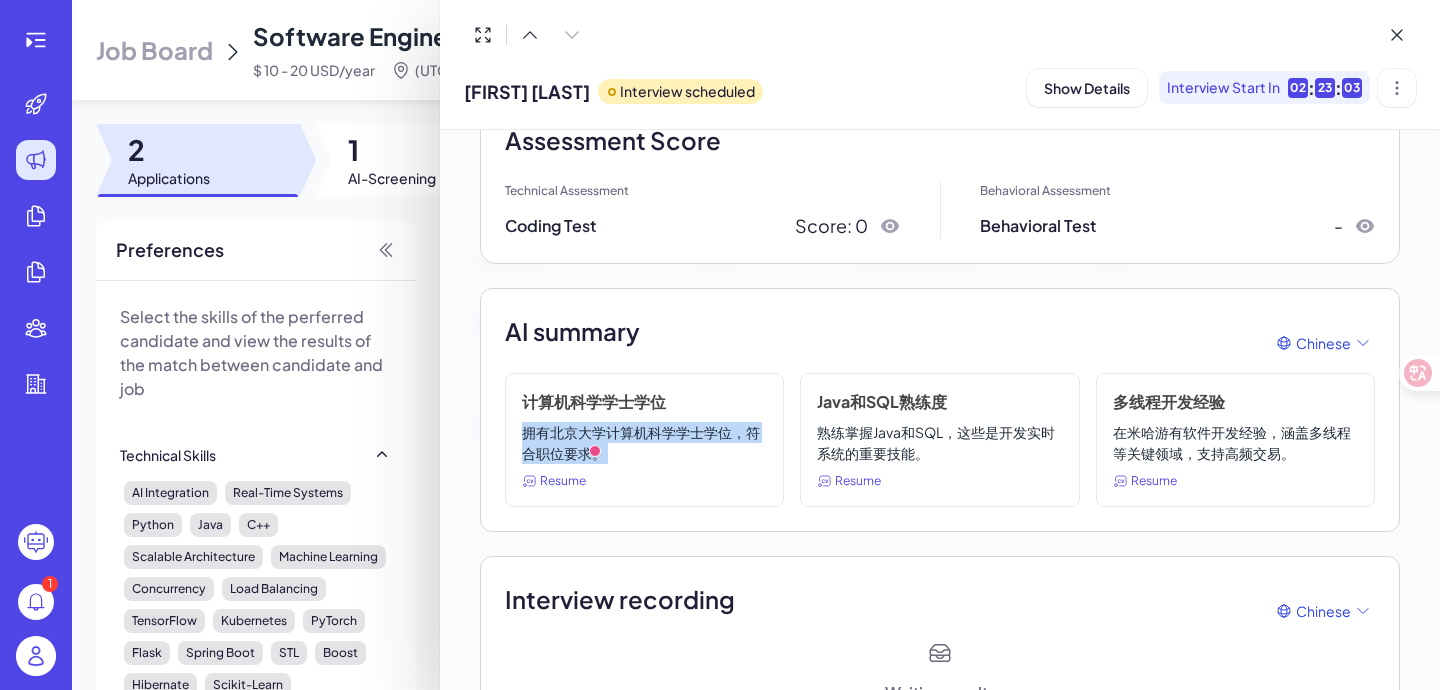 click on "拥有北京大学计算机科学学士学位，符合职位要求。" at bounding box center [644, 443] 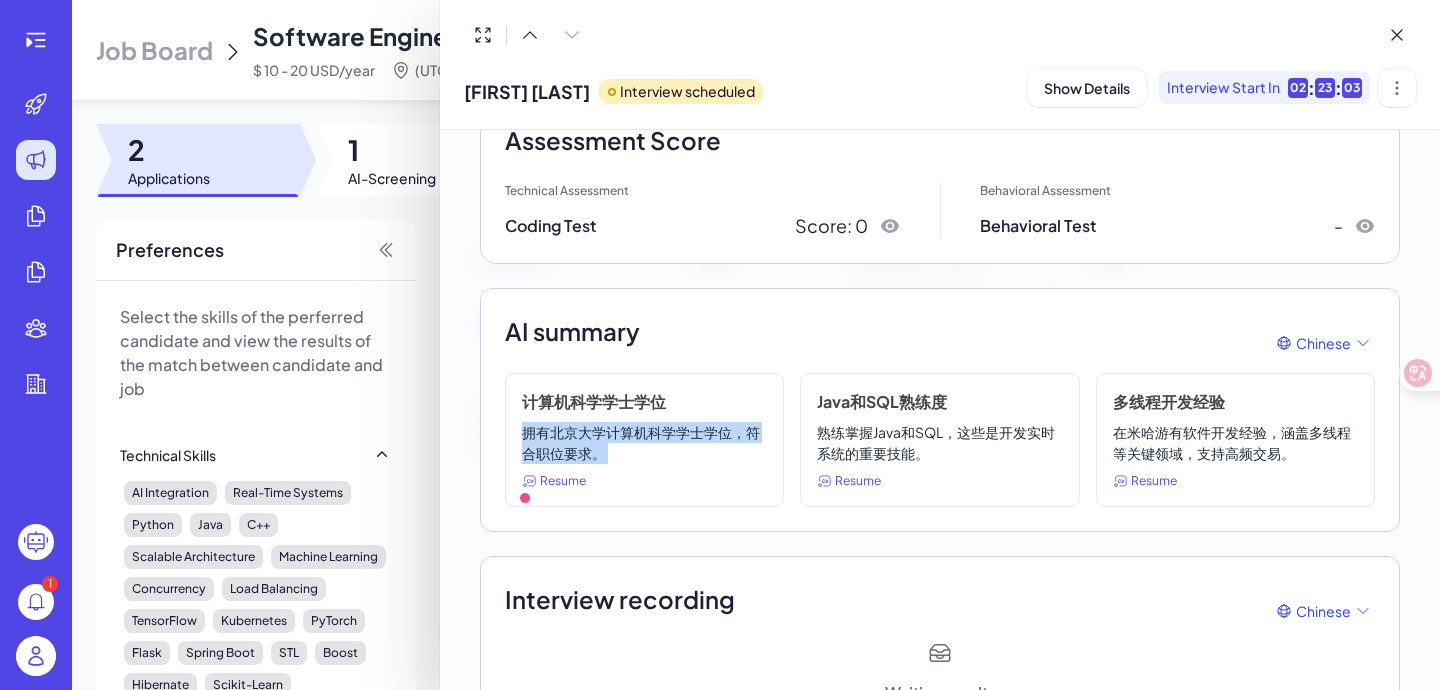 copy on "拥有北京大学计算机科学学士学位，符合职位要求。" 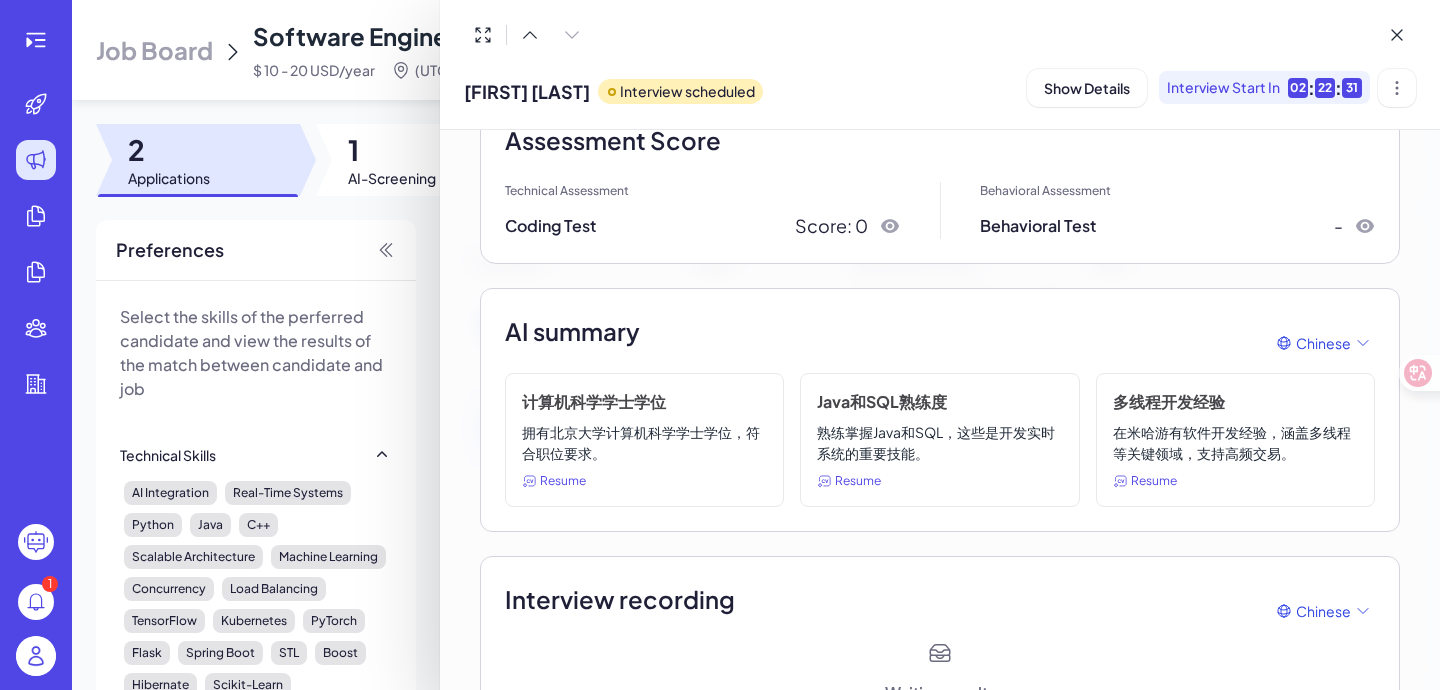 click on "计算机科学学士学位" at bounding box center [644, 402] 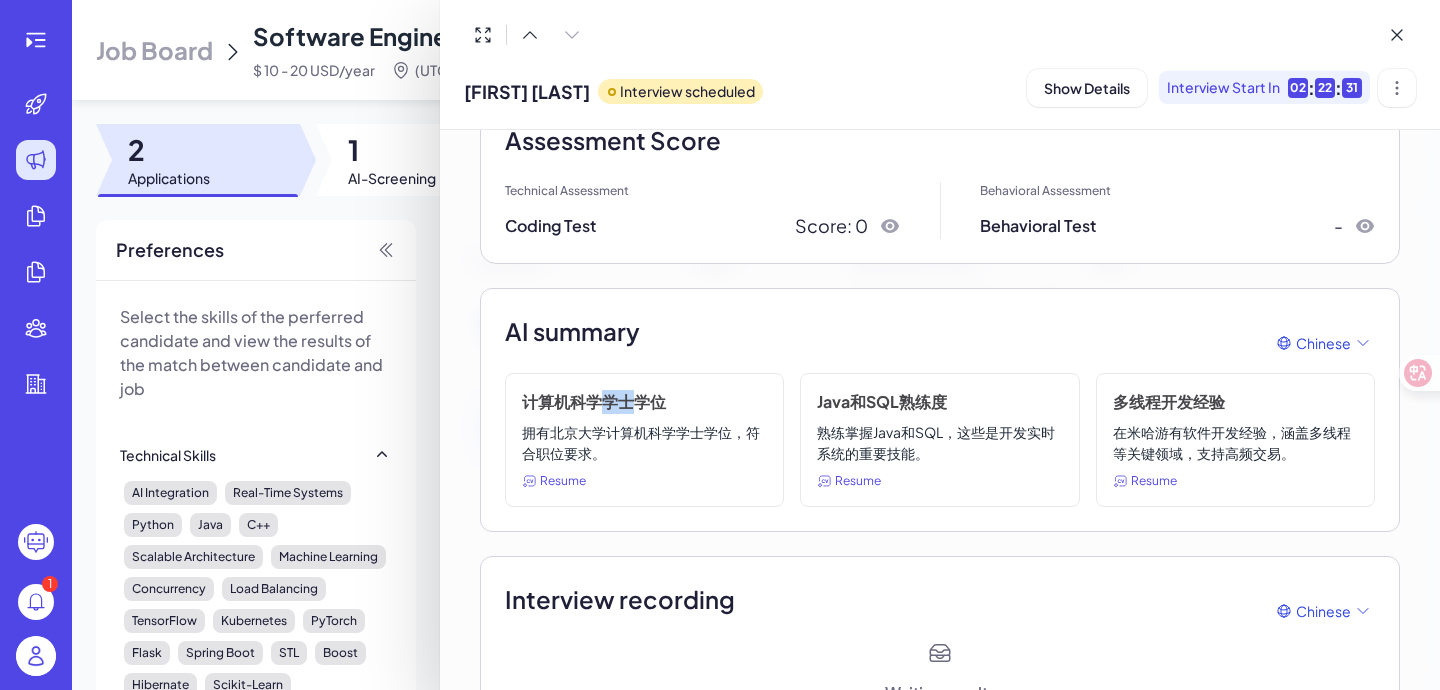 click on "计算机科学学士学位" at bounding box center (644, 402) 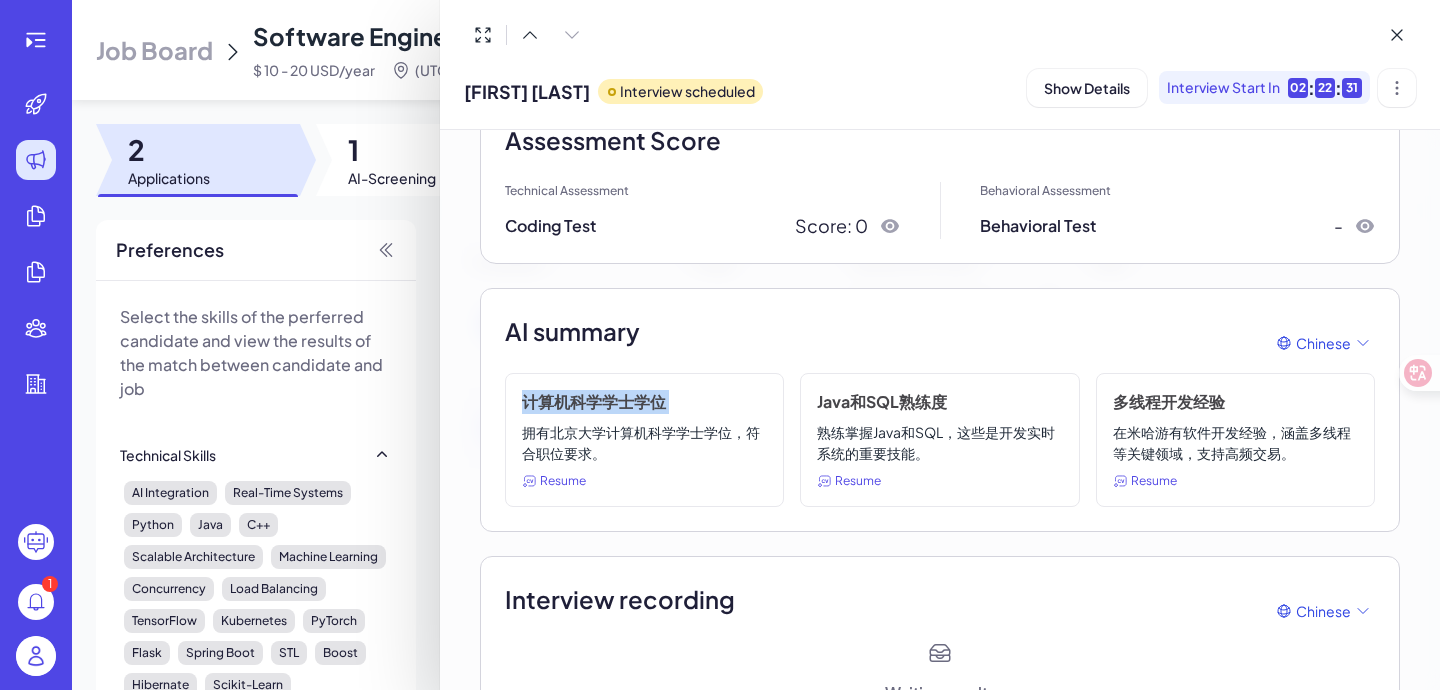 click on "计算机科学学士学位" at bounding box center (644, 402) 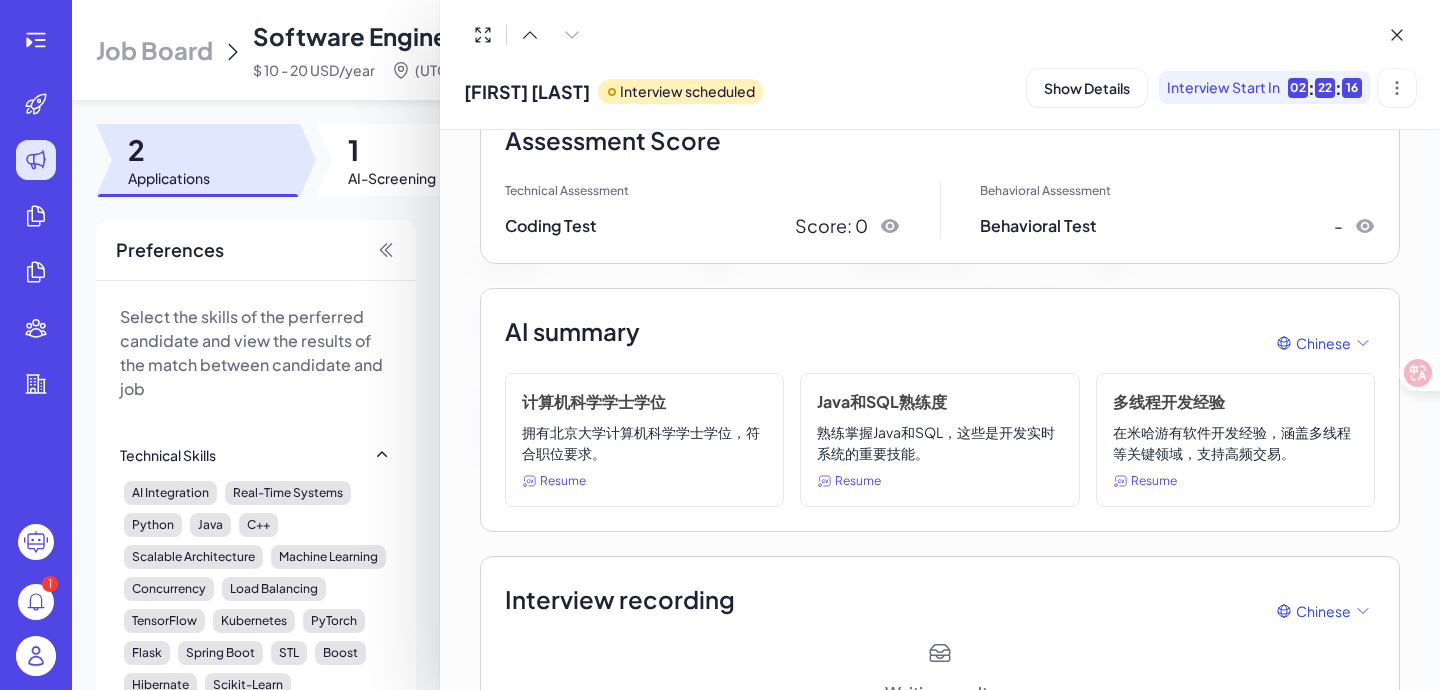 click on "Java和SQL熟练度" at bounding box center [939, 402] 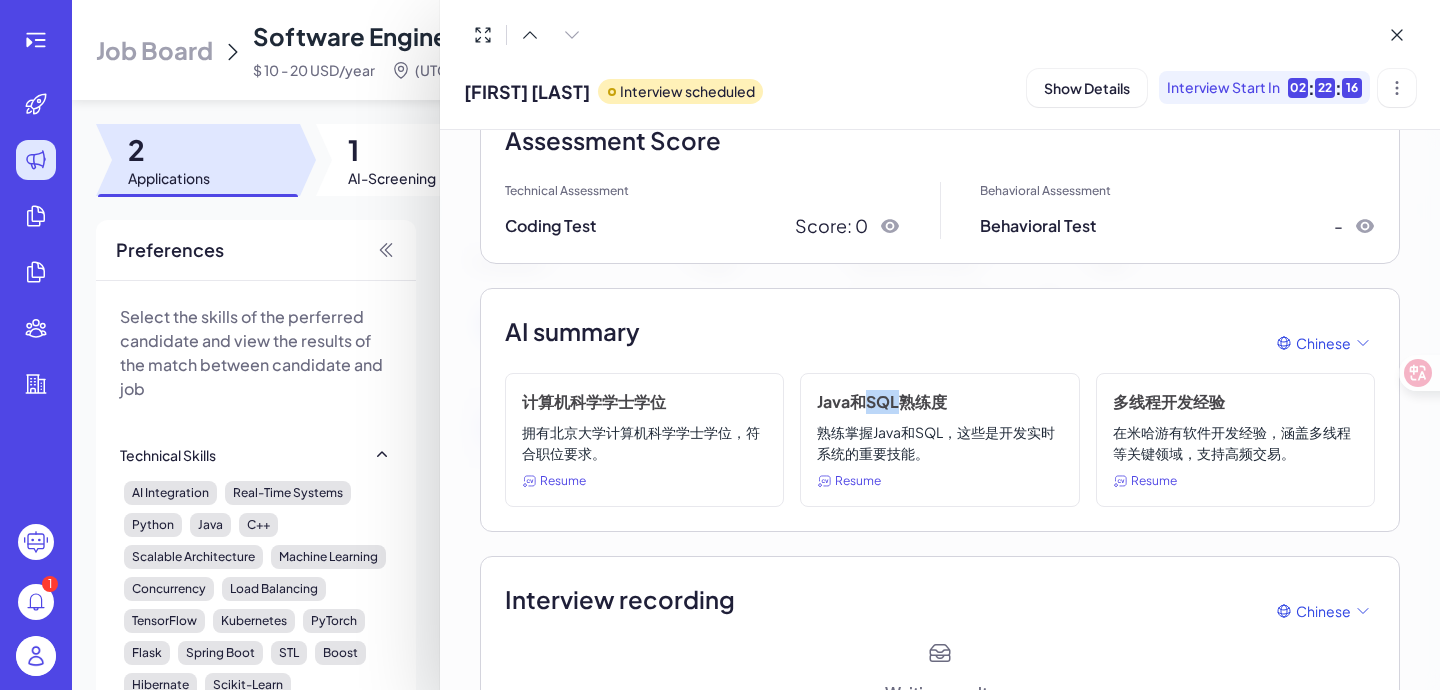 click on "Java和SQL熟练度" at bounding box center [939, 402] 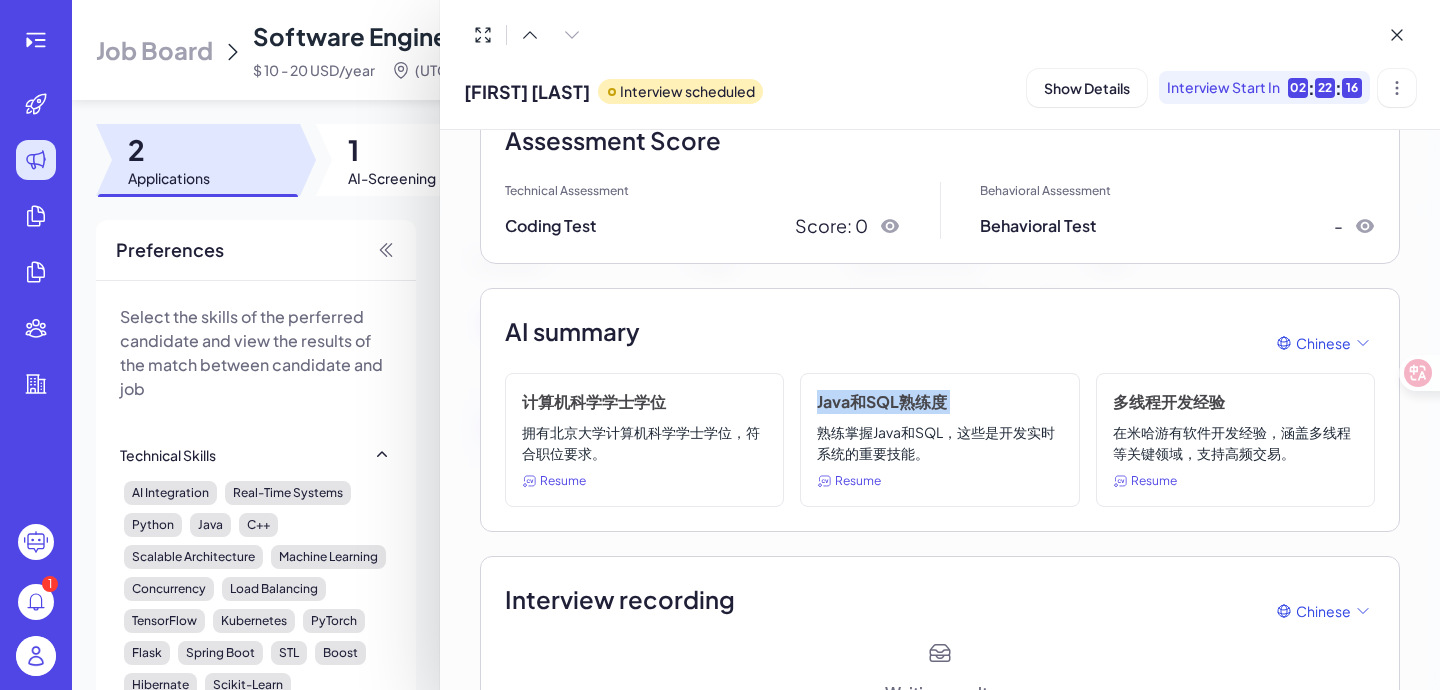 click on "Java和SQL熟练度" at bounding box center [939, 402] 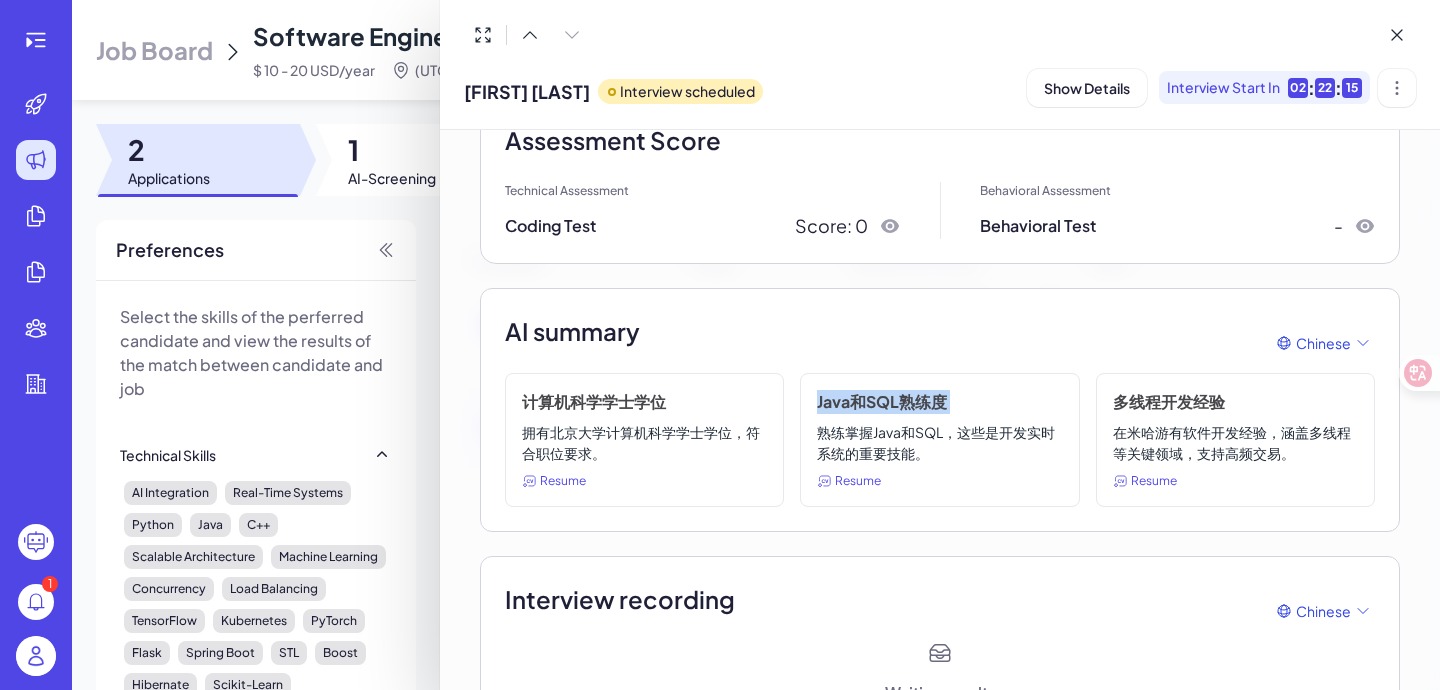 copy on "Java和SQL熟练度" 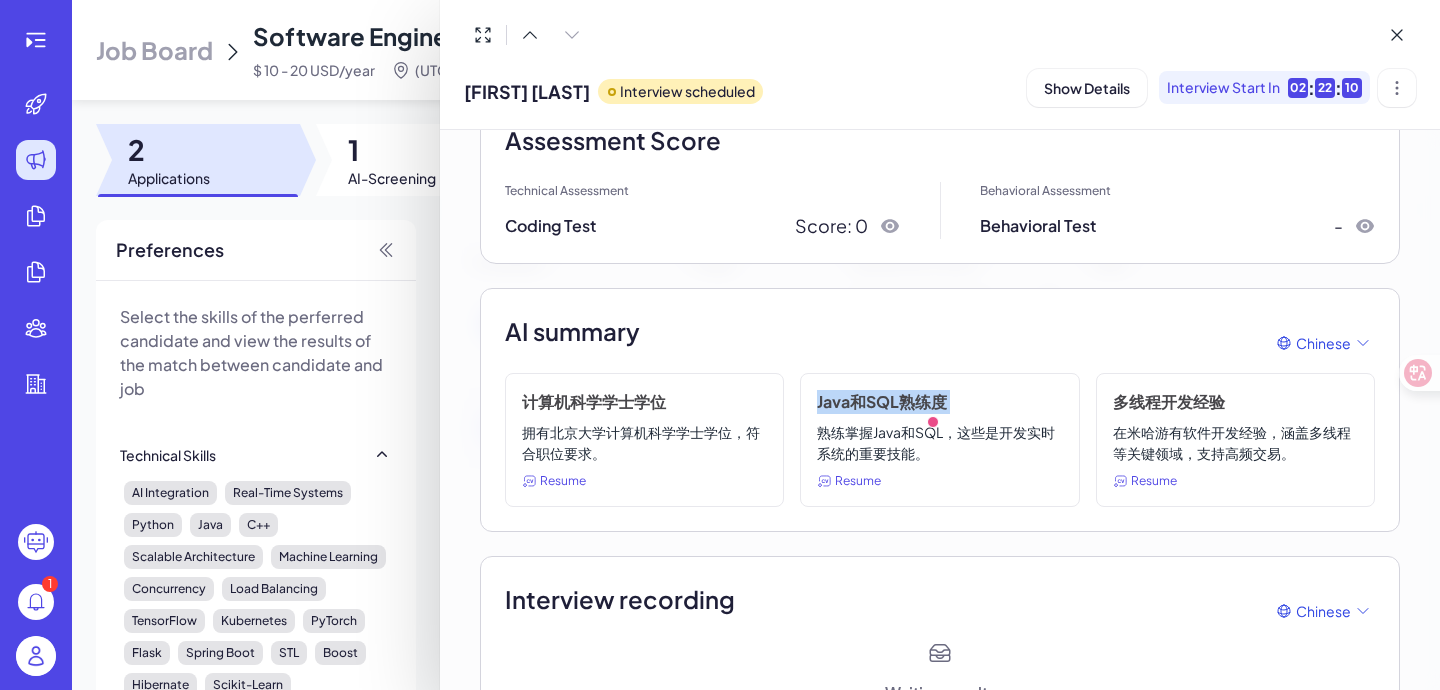 click on "Java和SQL熟练度" at bounding box center (939, 402) 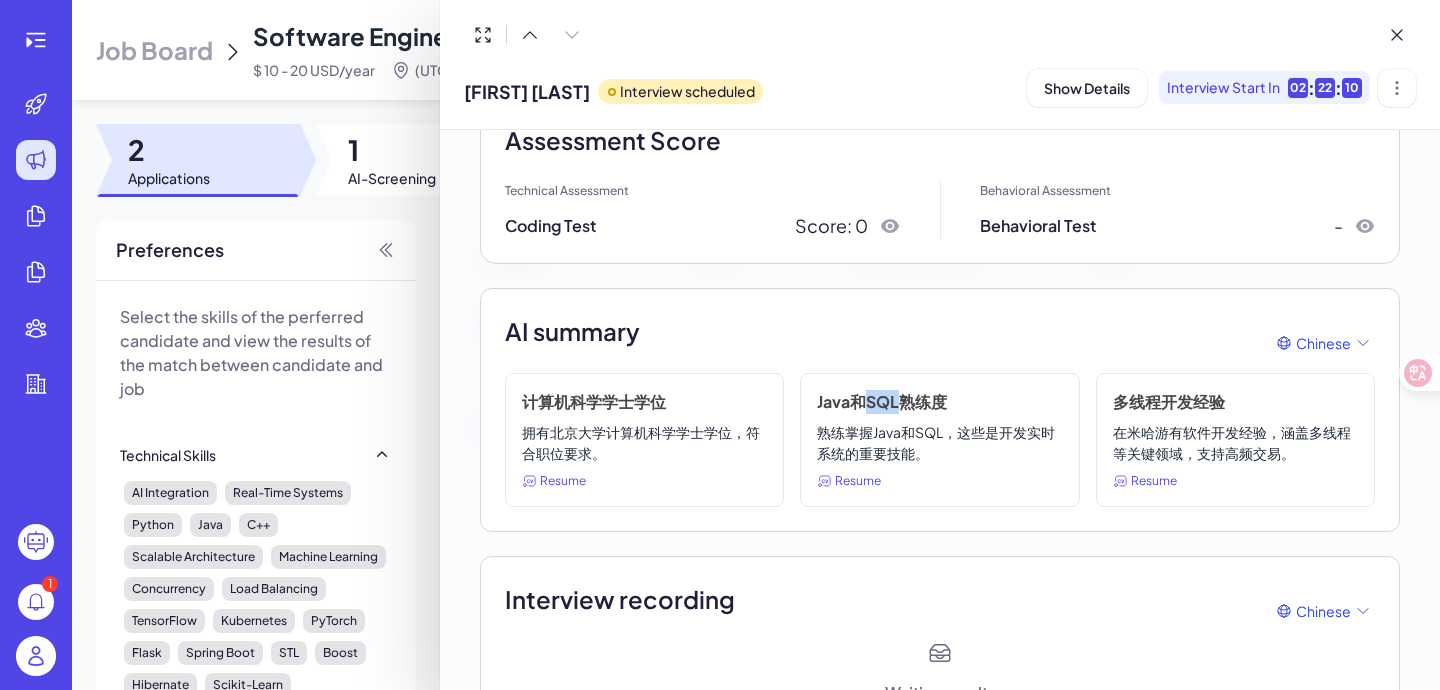 click on "Java和SQL熟练度" at bounding box center (939, 402) 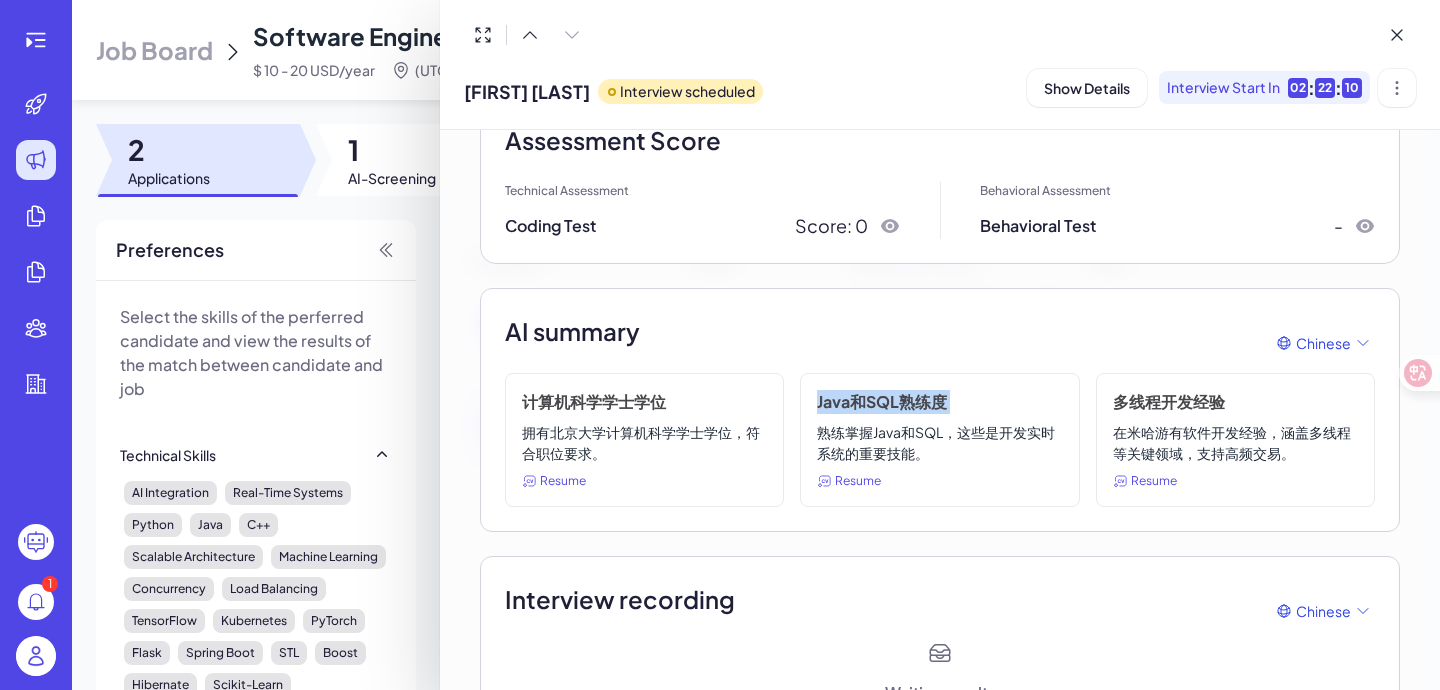 click on "Java和SQL熟练度" at bounding box center [939, 402] 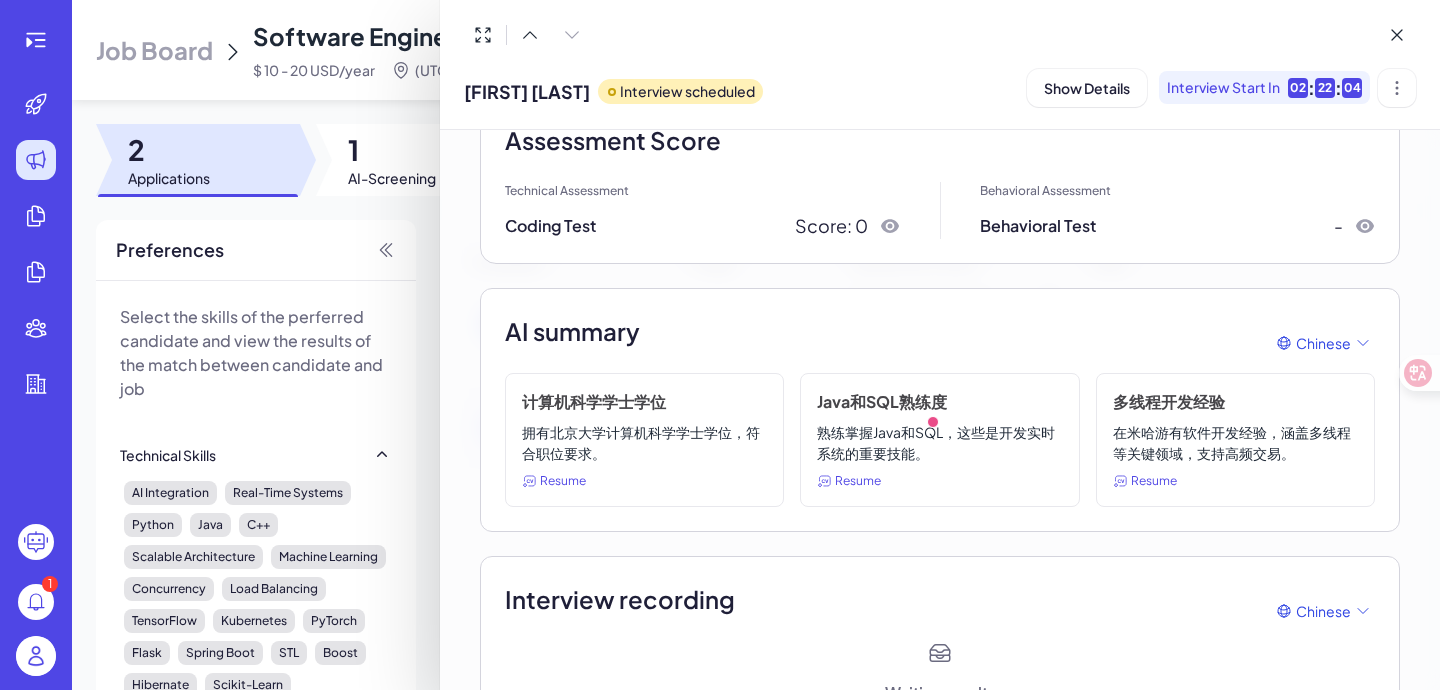 click on "熟练掌握Java和SQL，这些是开发实时系统的重要技能。" at bounding box center [939, 443] 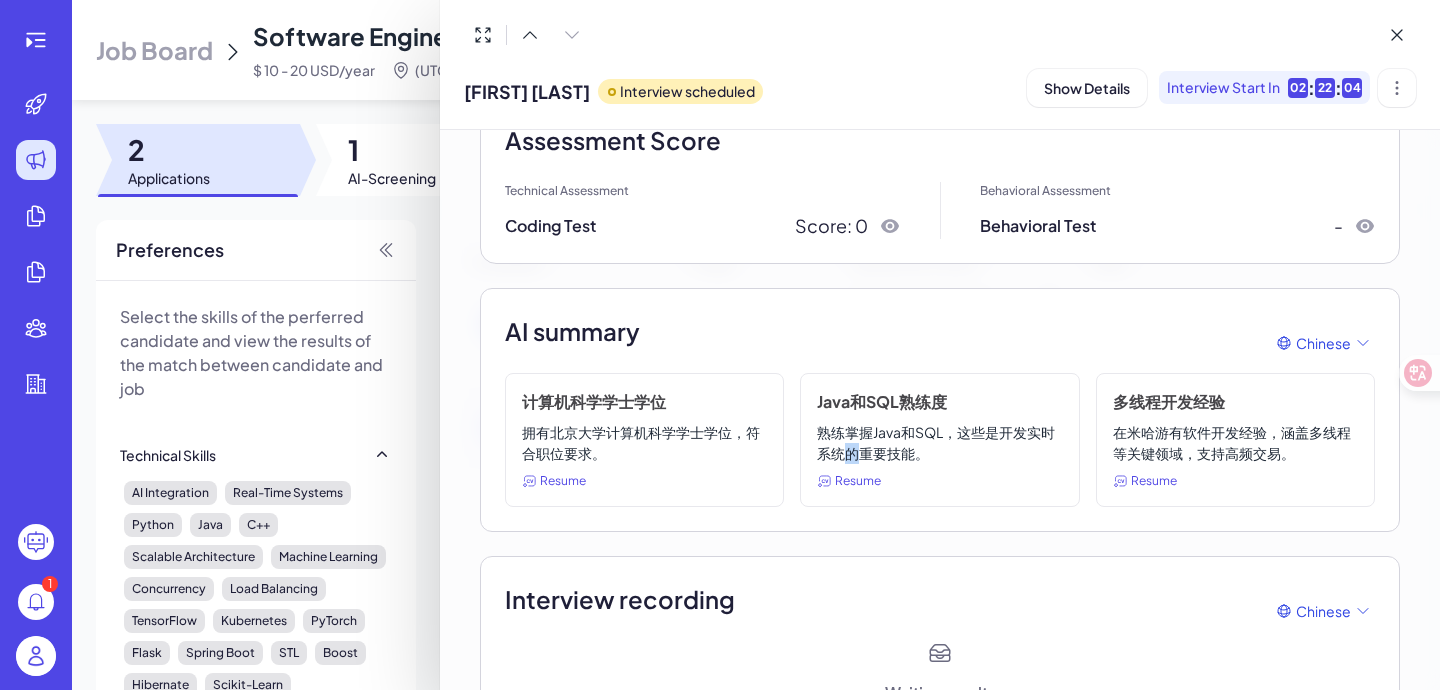 click on "熟练掌握Java和SQL，这些是开发实时系统的重要技能。" at bounding box center [939, 443] 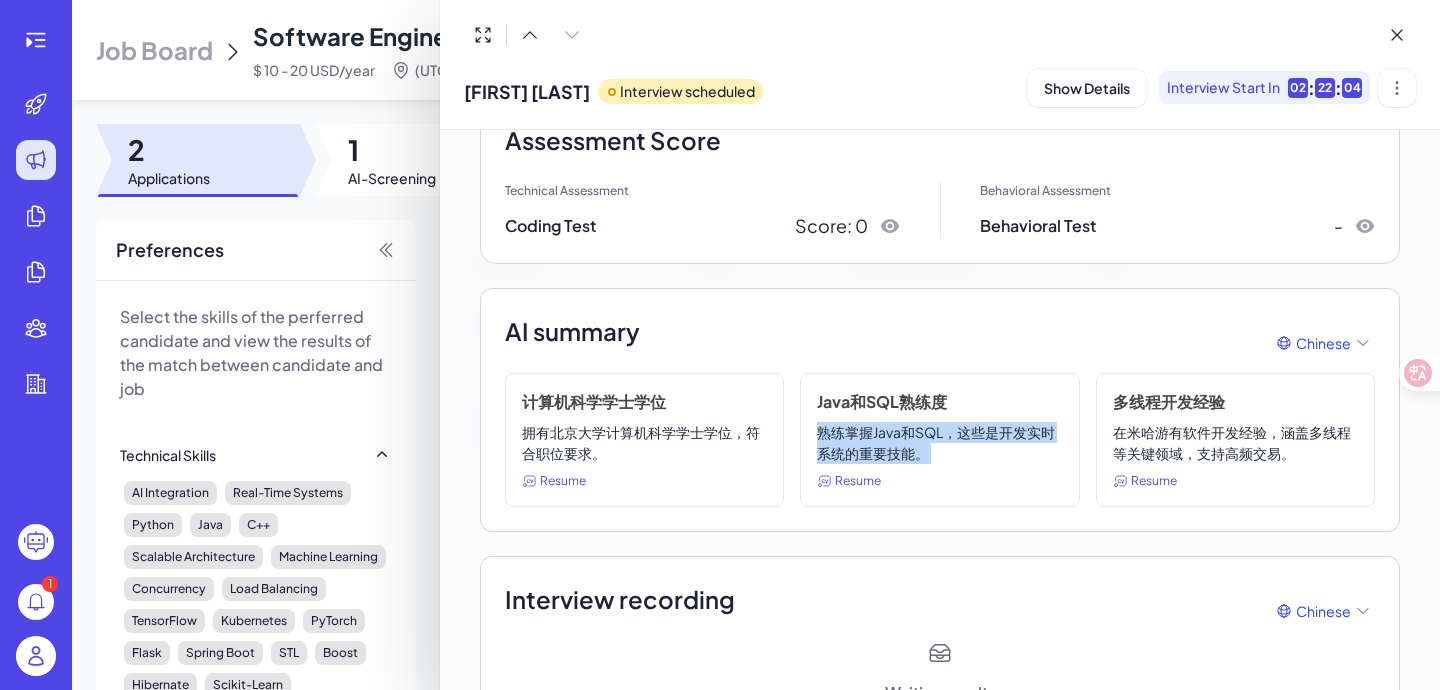 click on "熟练掌握Java和SQL，这些是开发实时系统的重要技能。" at bounding box center (939, 443) 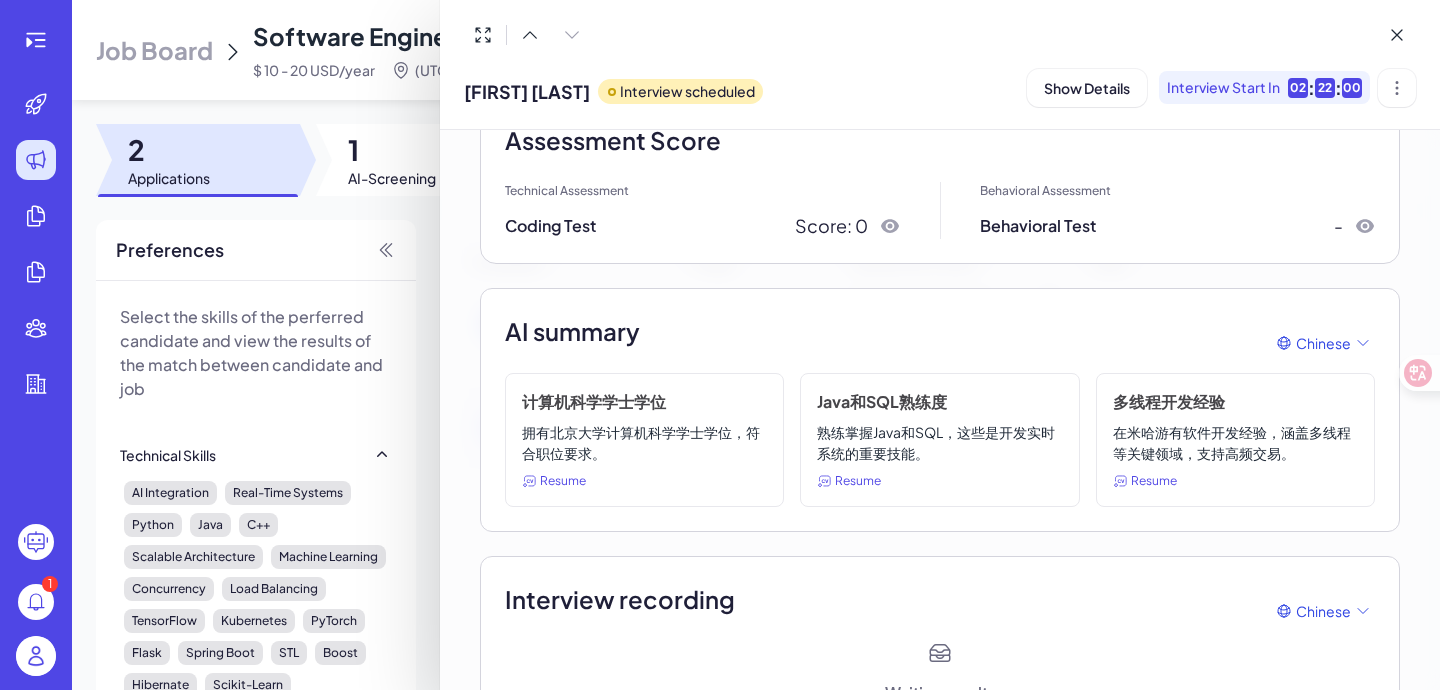 click on "多线程开发经验" at bounding box center (1235, 402) 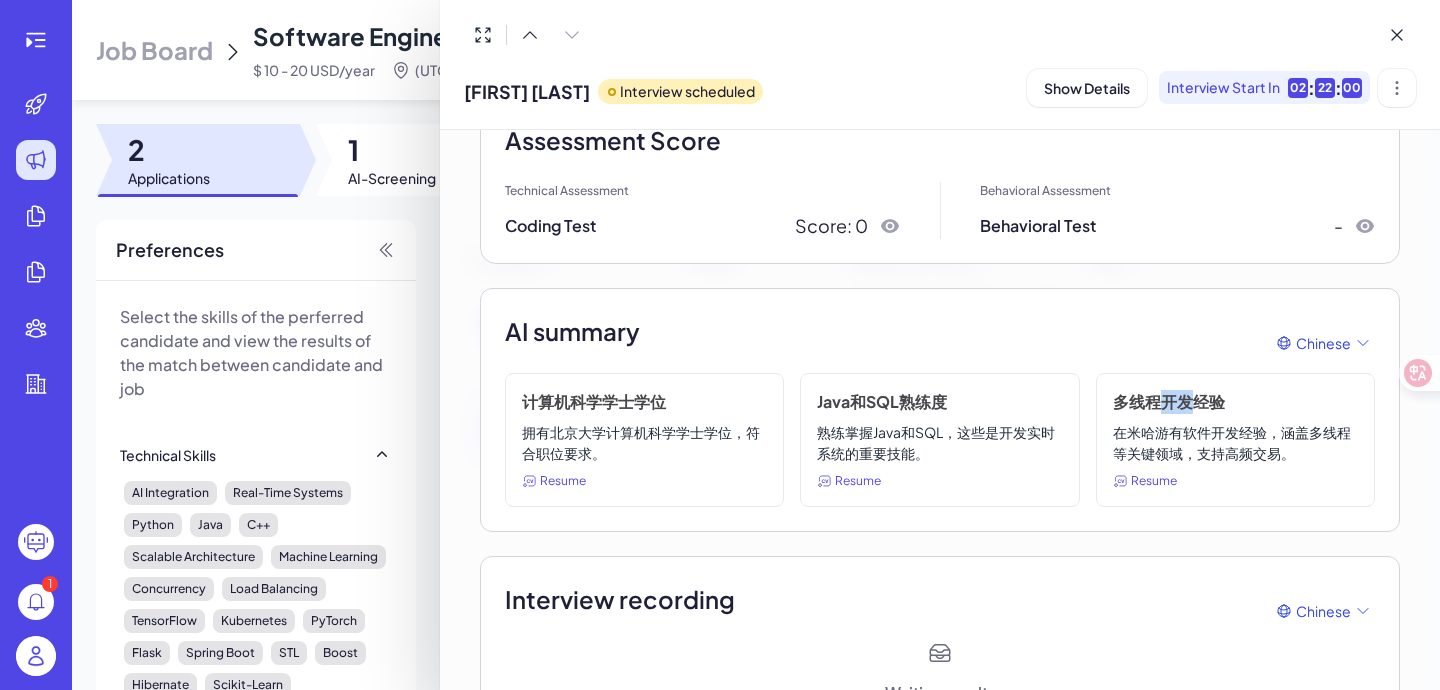 click on "多线程开发经验" at bounding box center [1235, 402] 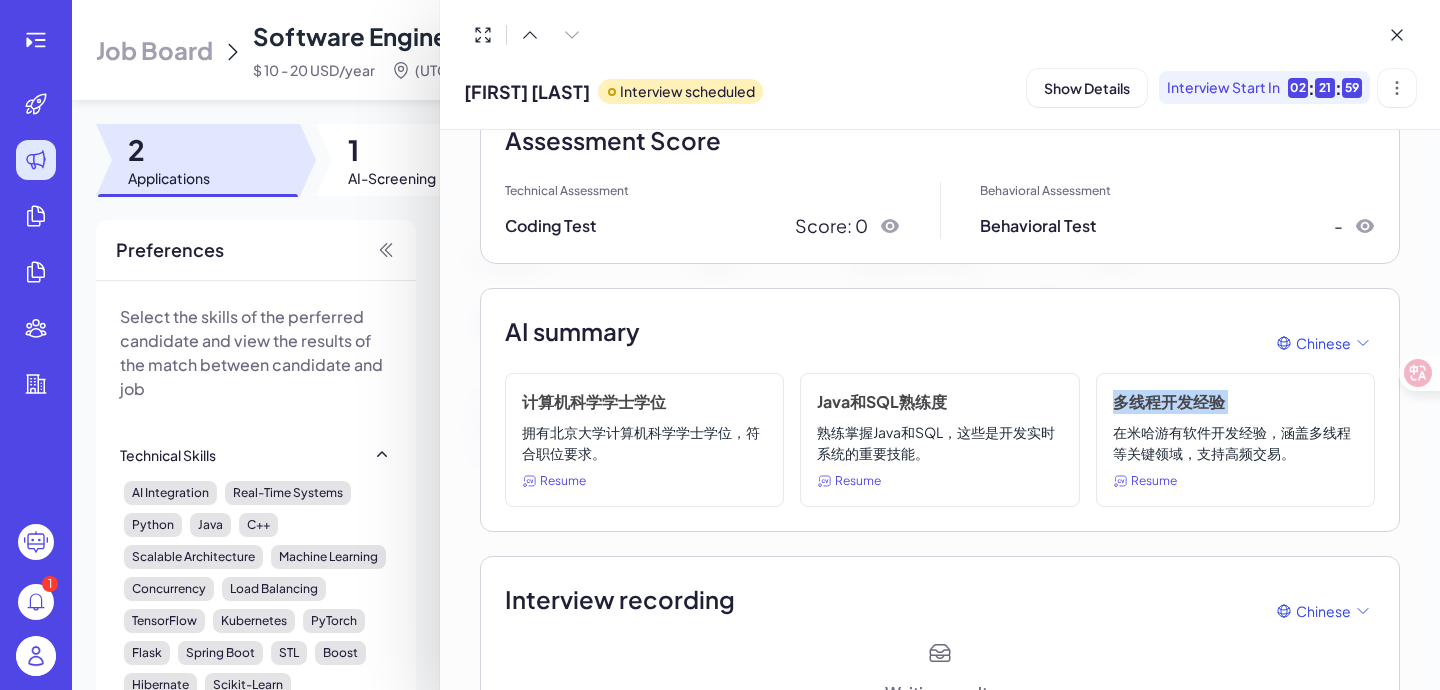click on "多线程开发经验" at bounding box center [1235, 402] 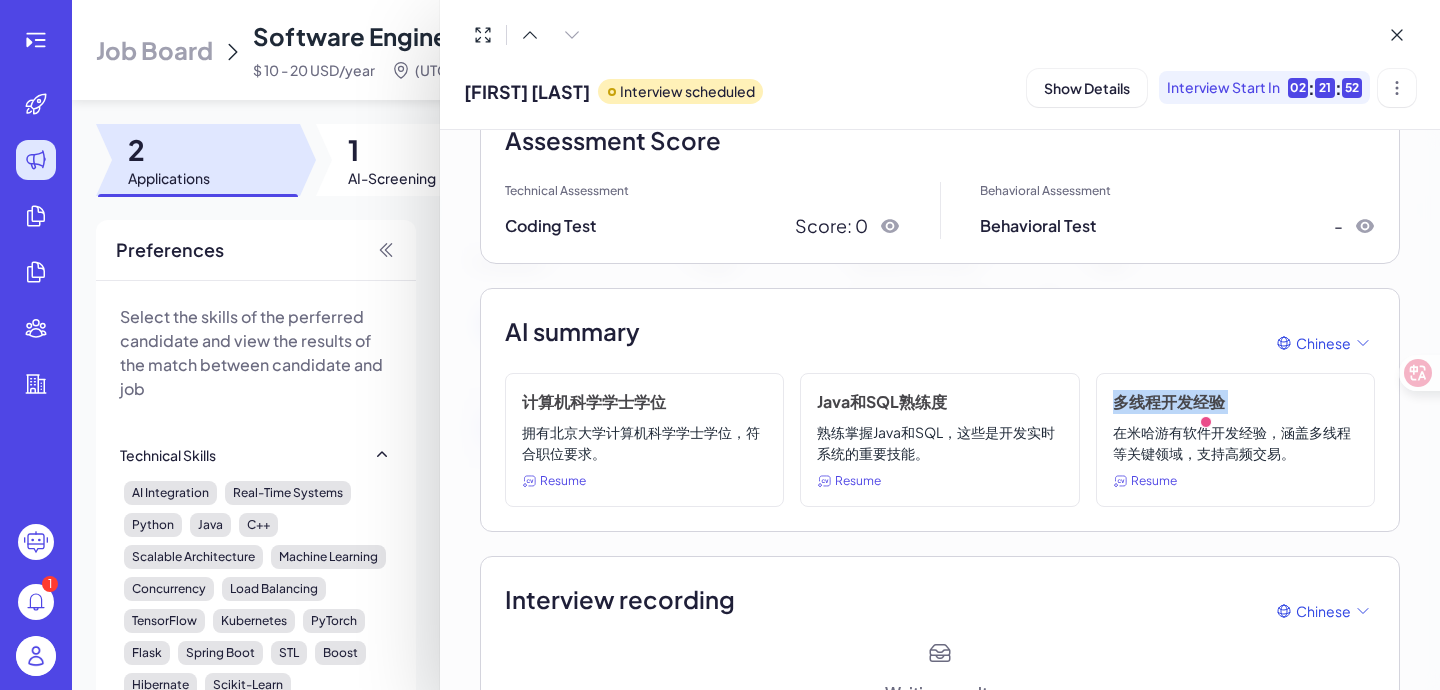 click on "多线程开发经验" at bounding box center [1235, 402] 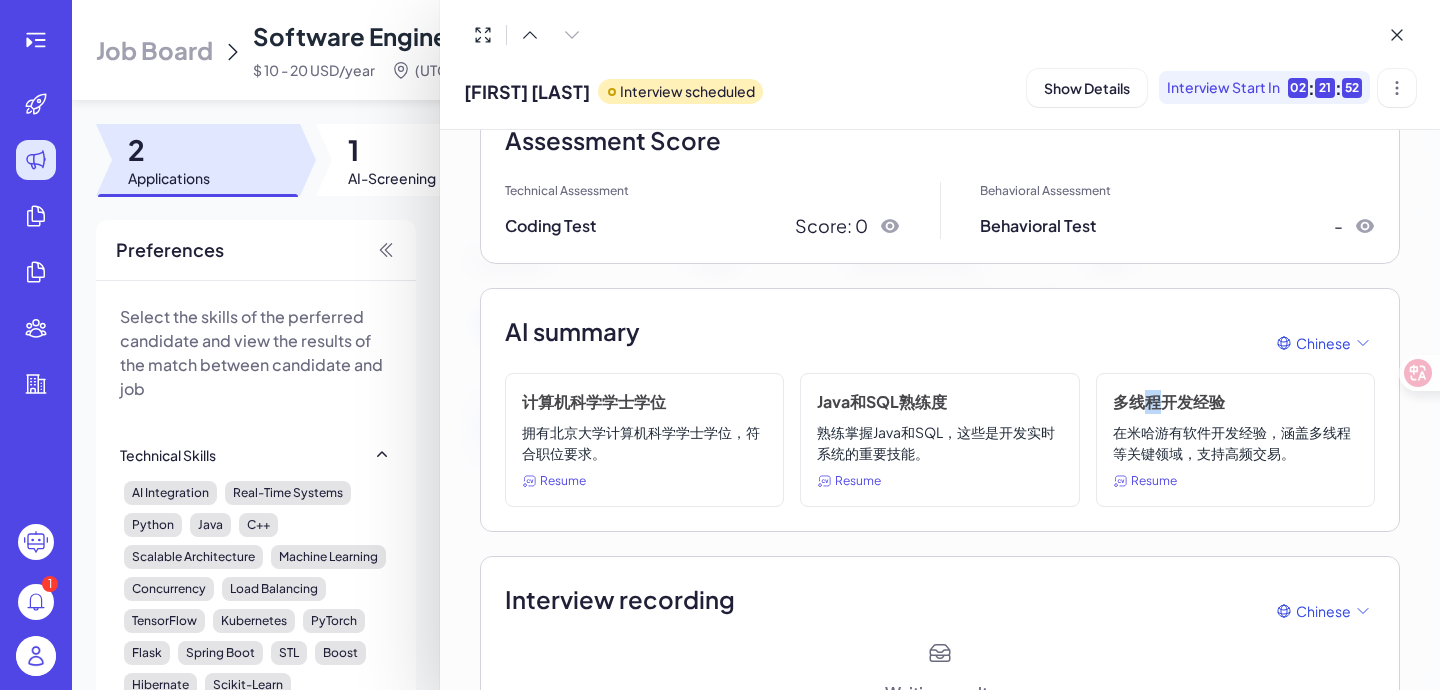 click on "多线程开发经验" at bounding box center (1235, 402) 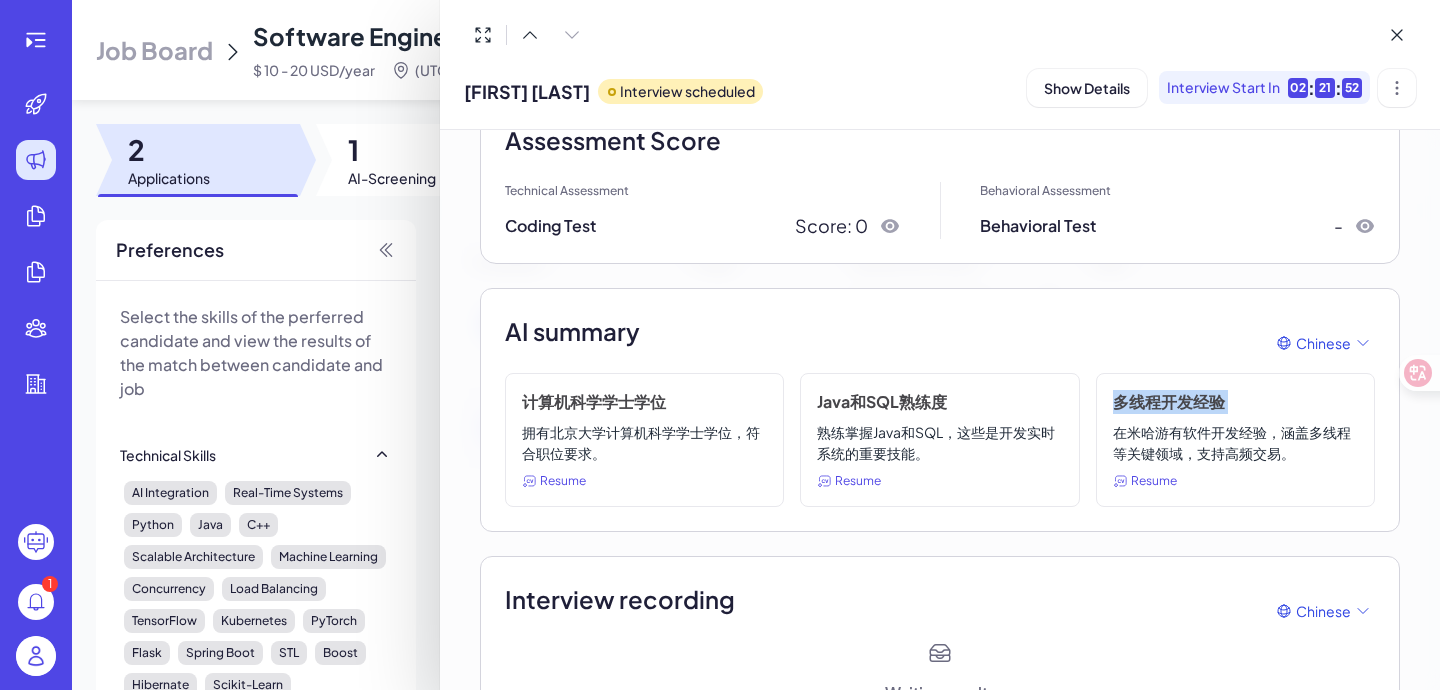 click on "多线程开发经验" at bounding box center (1235, 402) 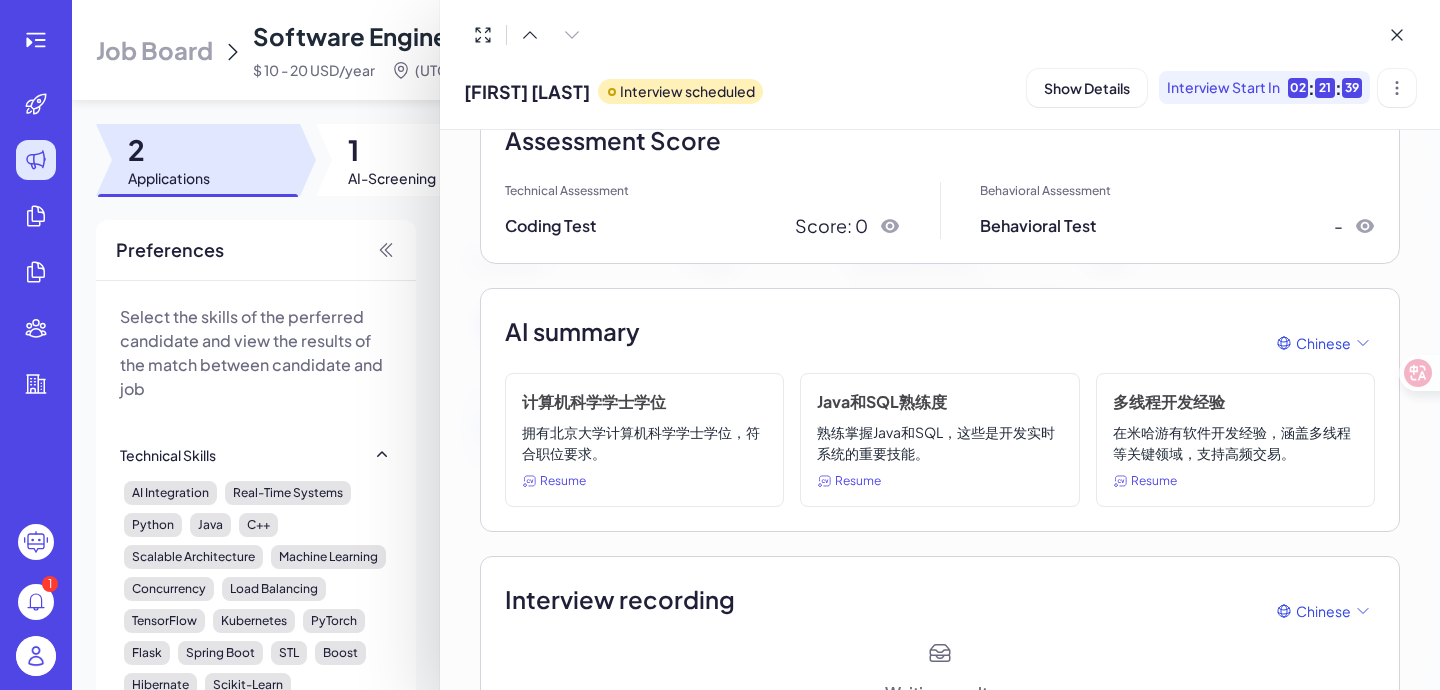 click on "在米哈游有软件开发经验，涵盖多线程等关键领域，支持高频交易。" at bounding box center [1235, 443] 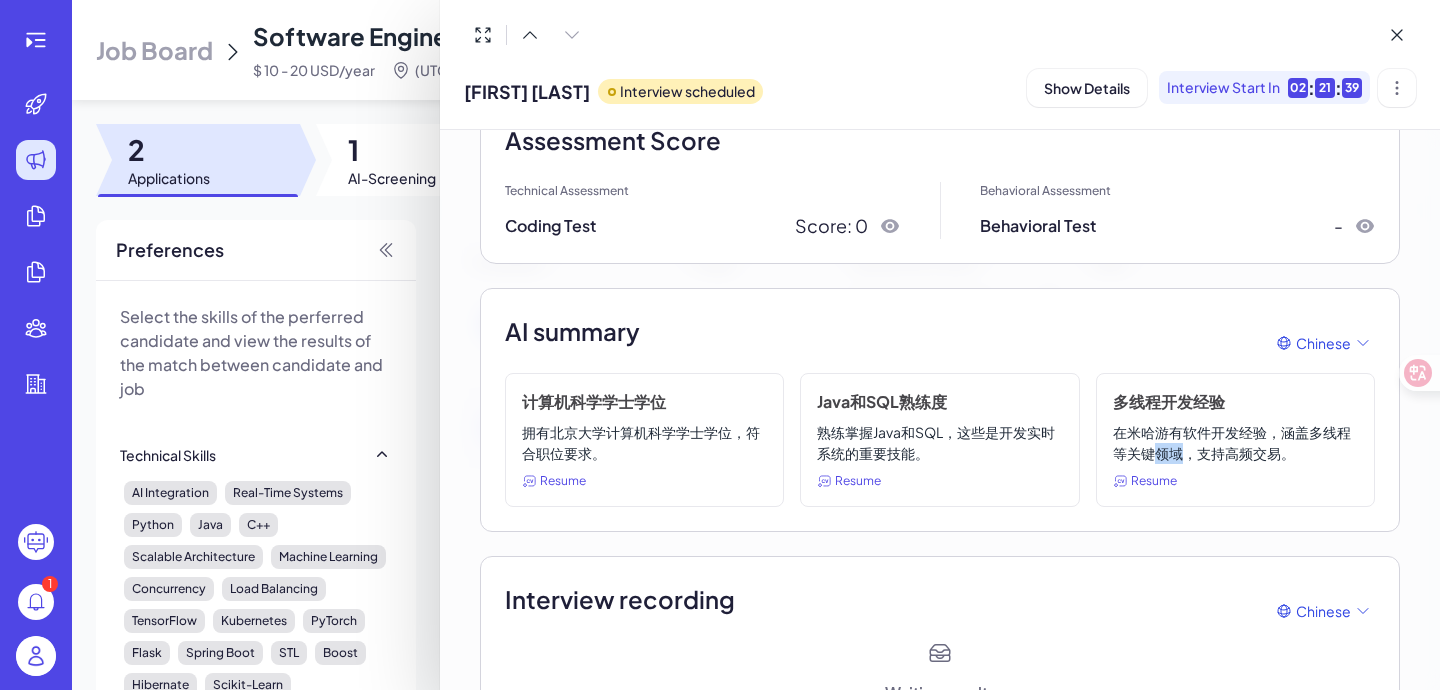 click on "在米哈游有软件开发经验，涵盖多线程等关键领域，支持高频交易。" at bounding box center [1235, 443] 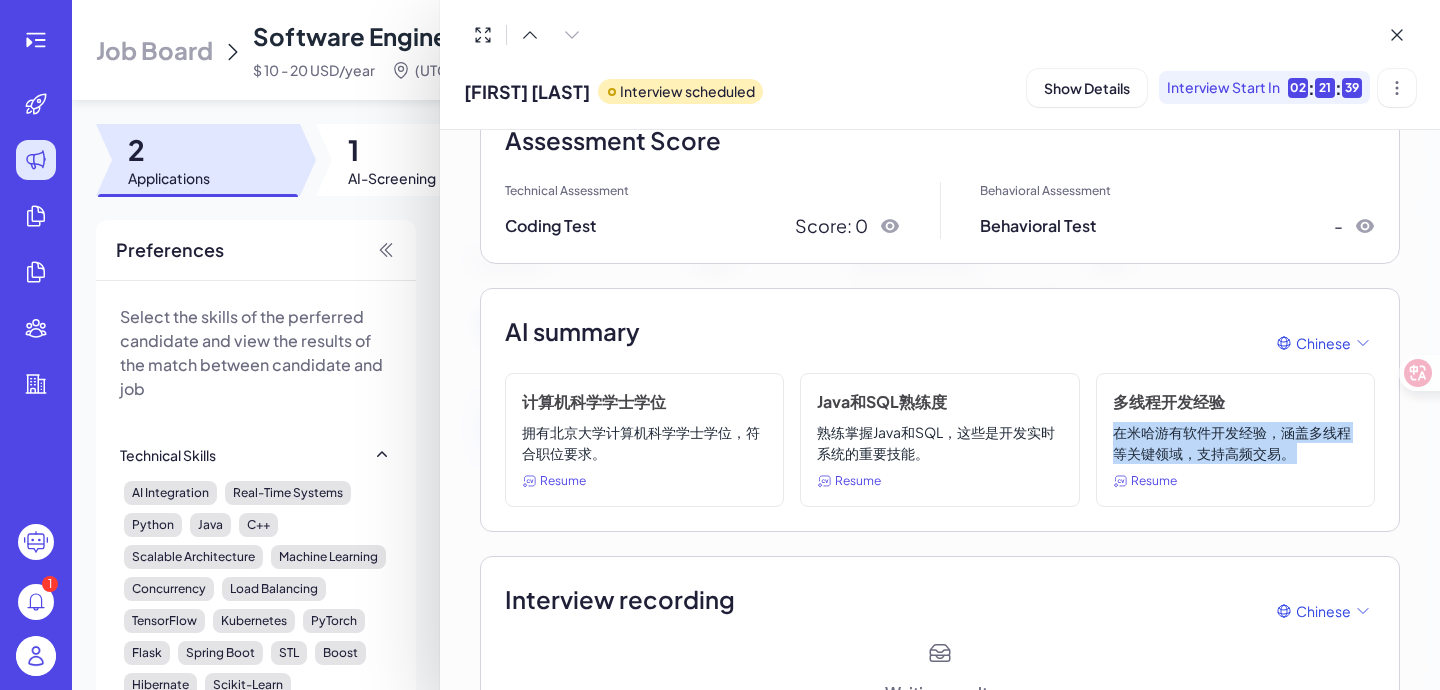 click on "在米哈游有软件开发经验，涵盖多线程等关键领域，支持高频交易。" at bounding box center [1235, 443] 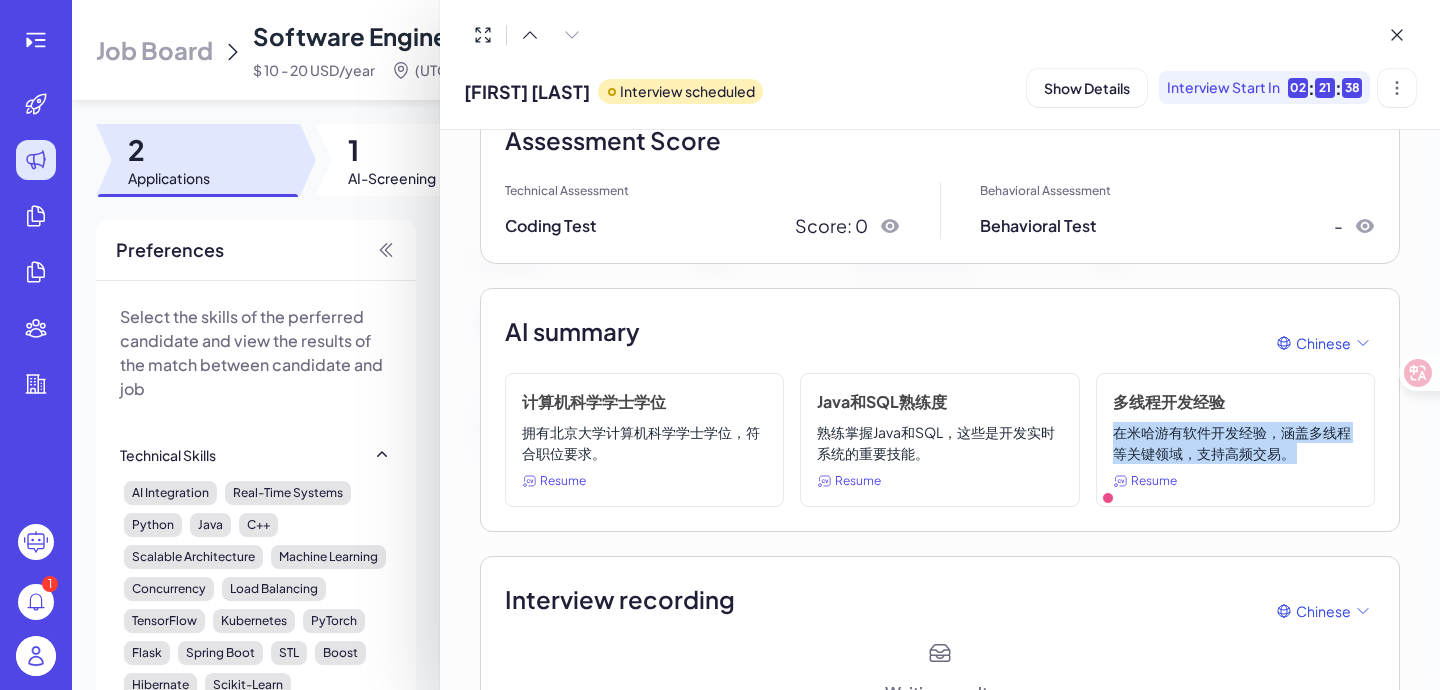 copy on "在米哈游有软件开发经验，涵盖多线程等关键领域，支持高频交易。" 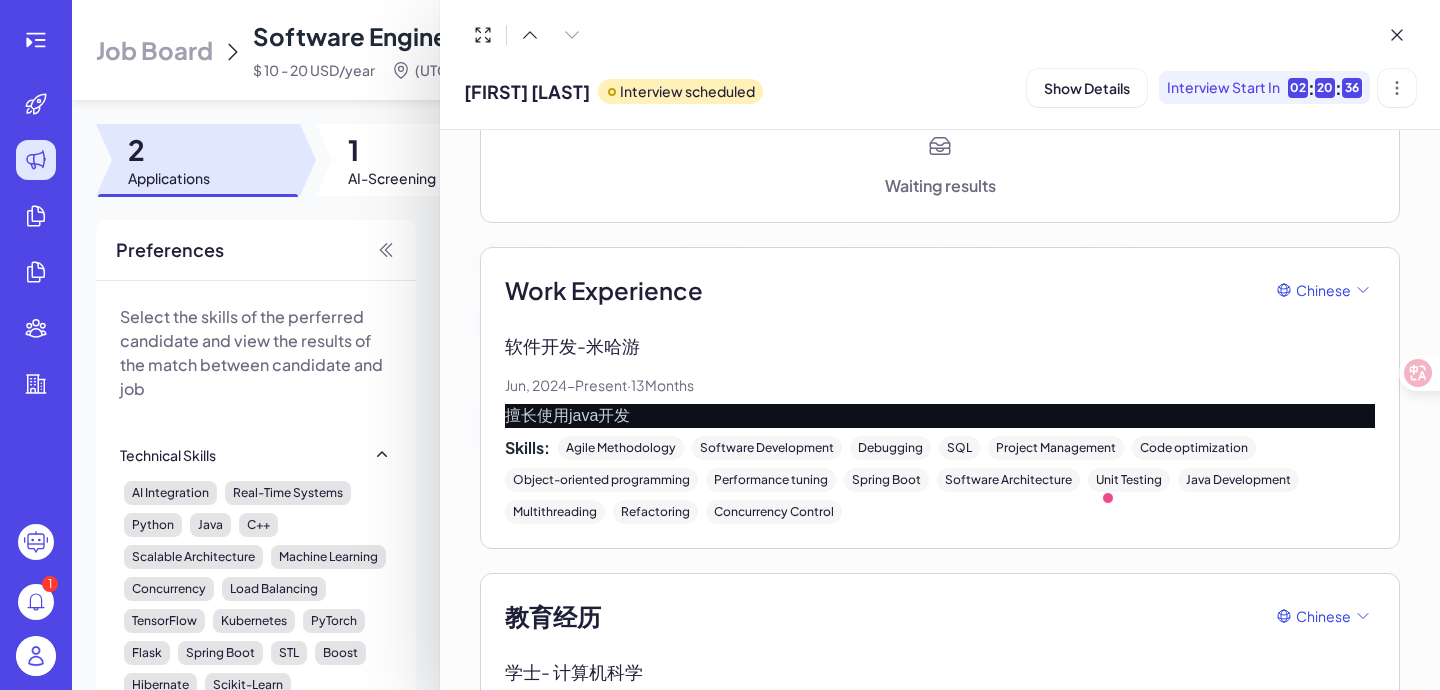 scroll, scrollTop: 763, scrollLeft: 0, axis: vertical 